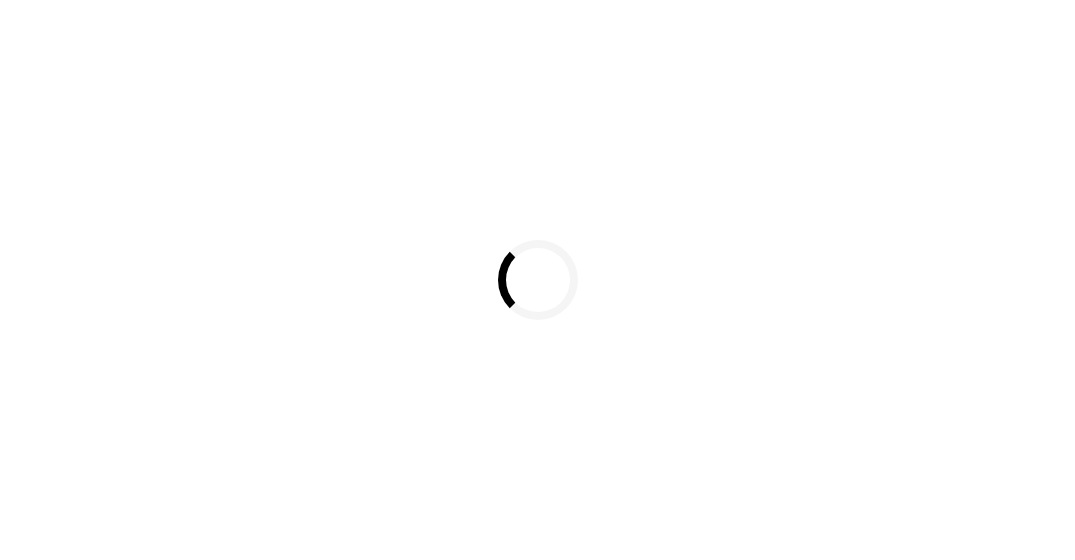 scroll, scrollTop: 0, scrollLeft: 0, axis: both 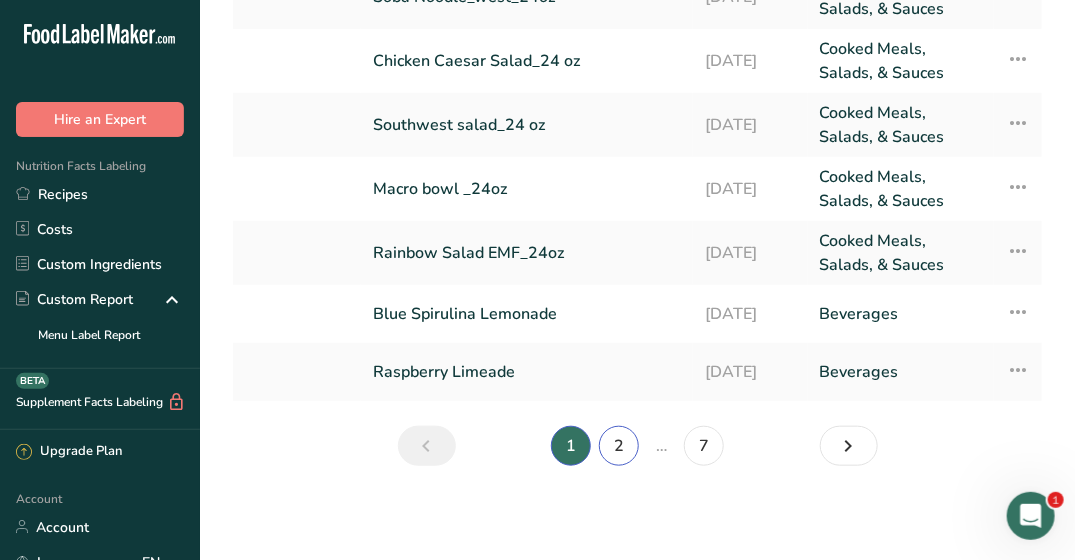 click on "2" at bounding box center [619, 446] 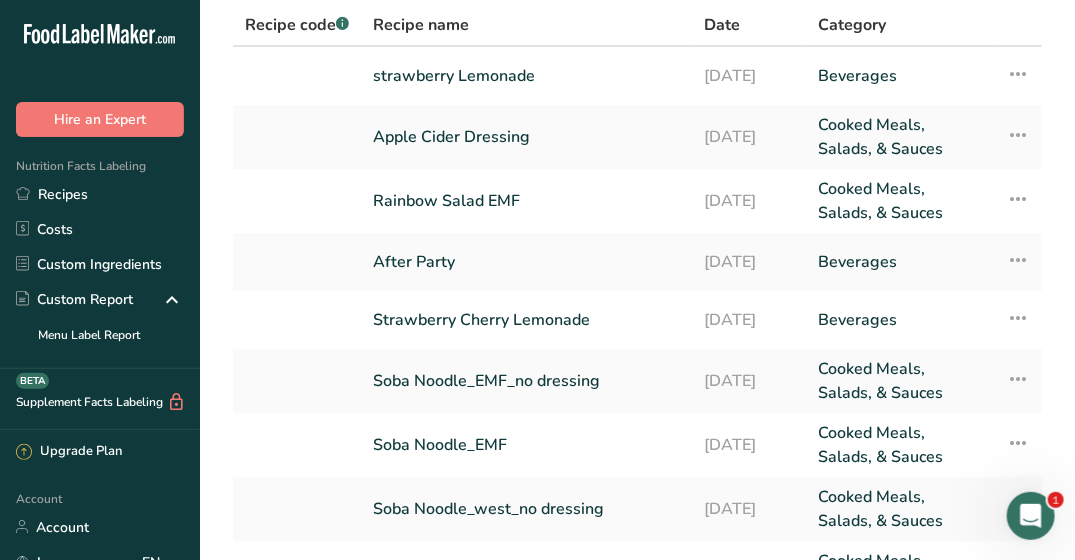 scroll, scrollTop: 97, scrollLeft: 0, axis: vertical 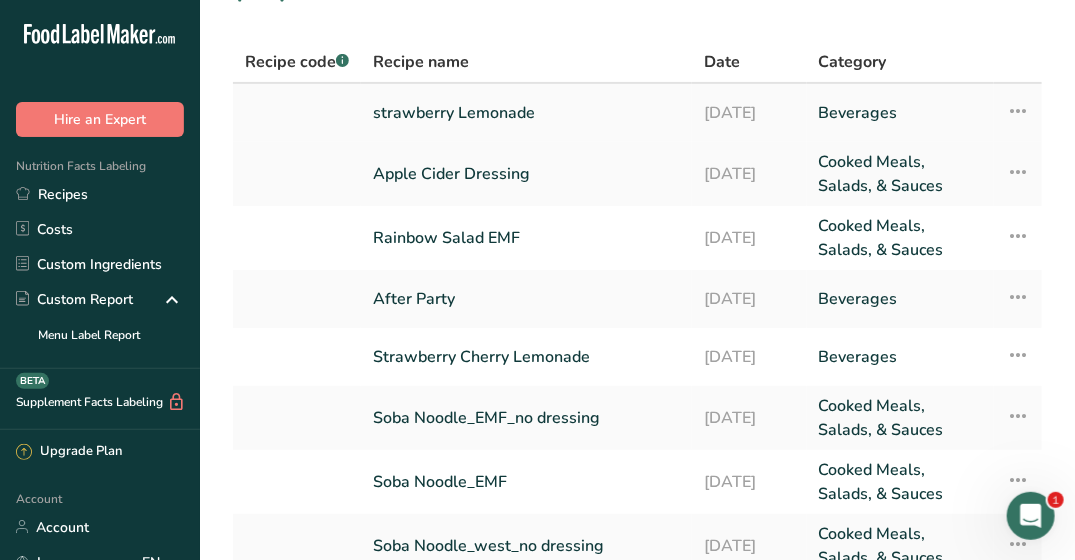 click on "strawberry Lemonade" at bounding box center (526, 113) 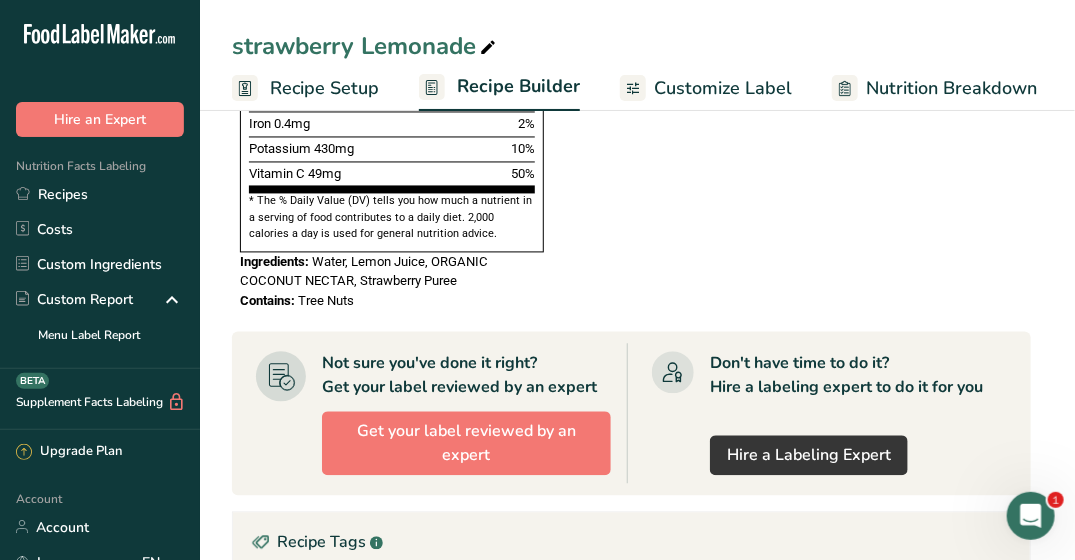 scroll, scrollTop: 1500, scrollLeft: 0, axis: vertical 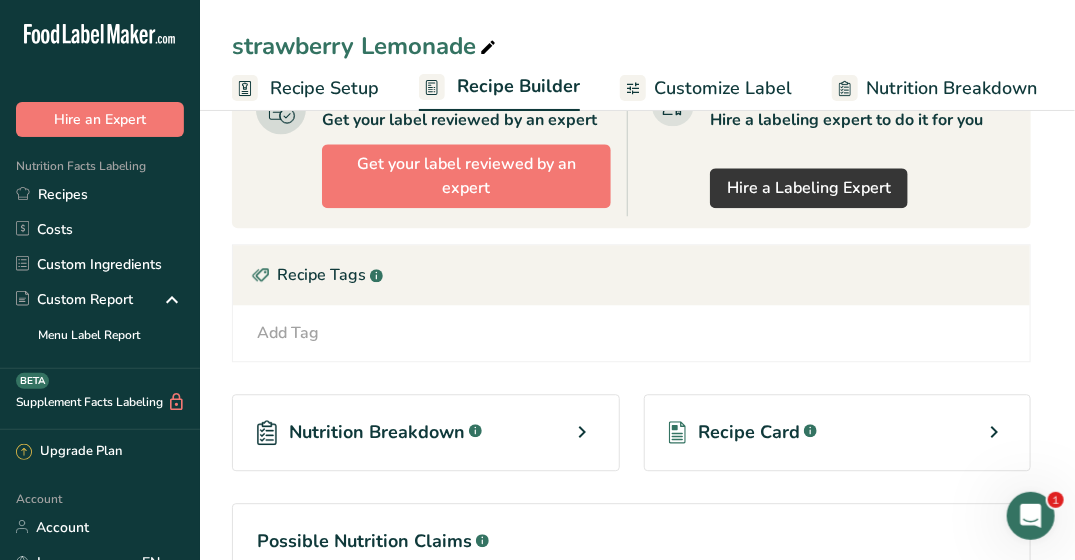 click on "Nutrition Breakdown" at bounding box center [934, 88] 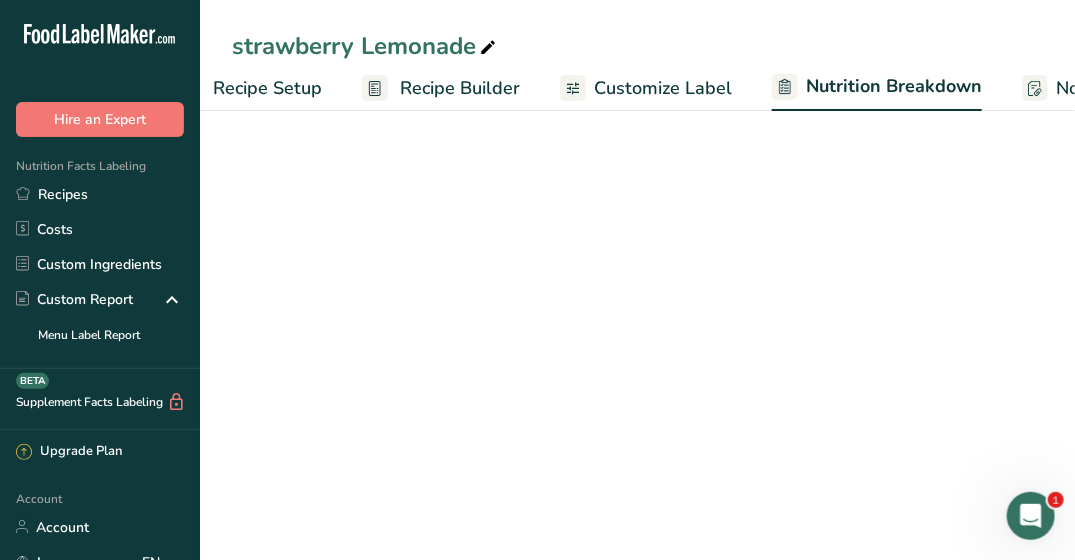 select on "Calories" 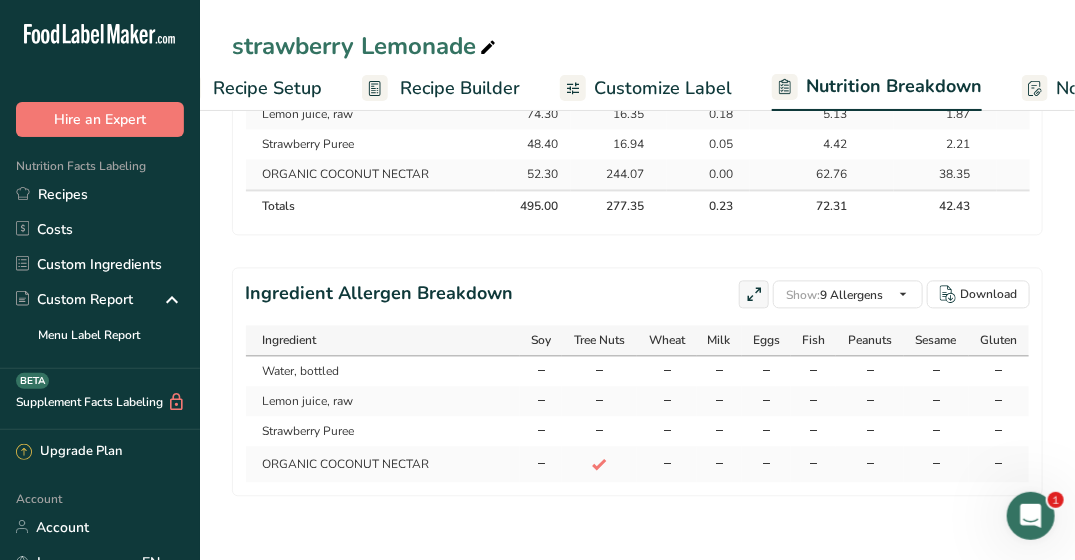 scroll, scrollTop: 0, scrollLeft: 447, axis: horizontal 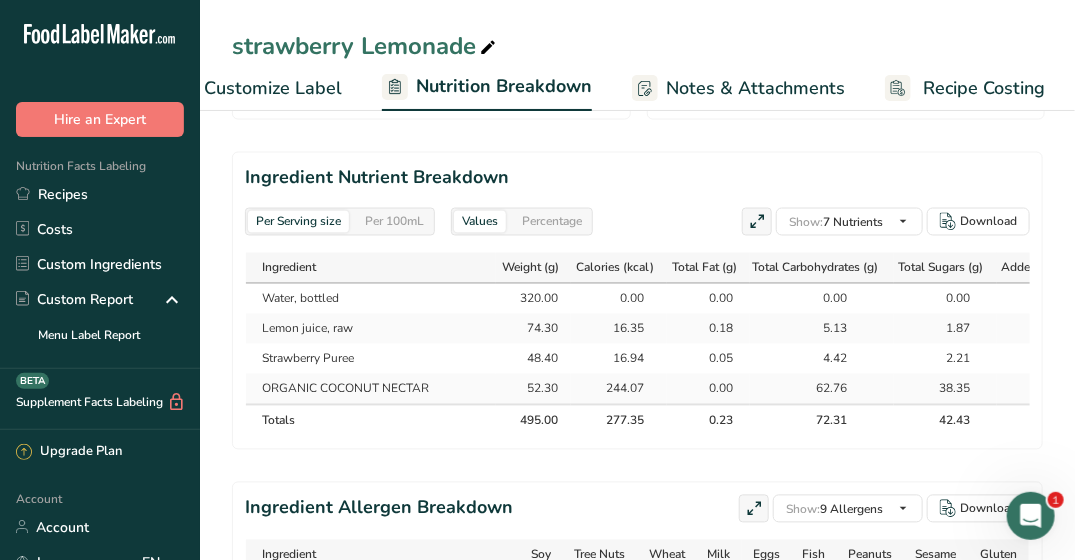 click on "Customize Label" at bounding box center (273, 88) 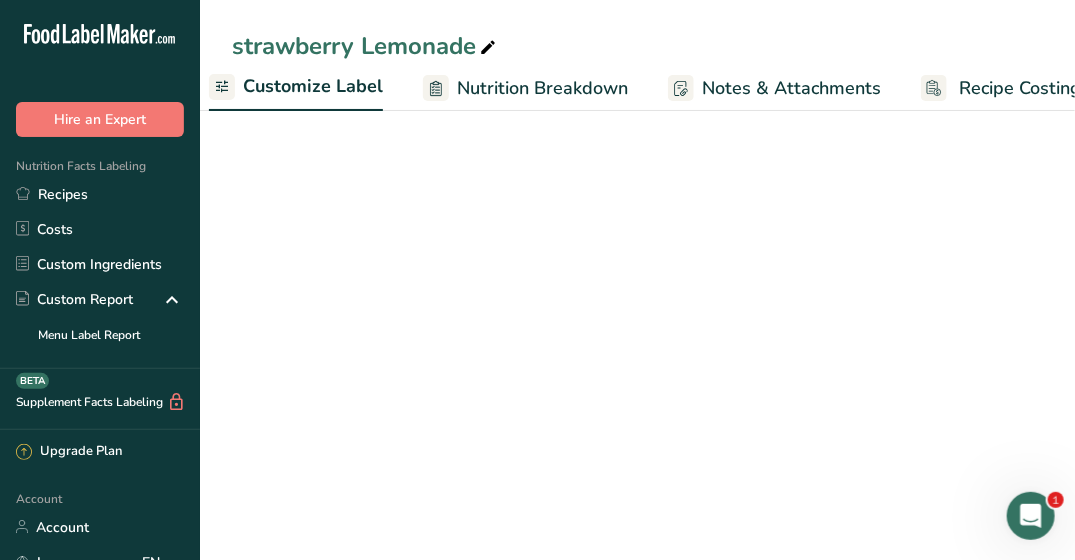 scroll, scrollTop: 0, scrollLeft: 390, axis: horizontal 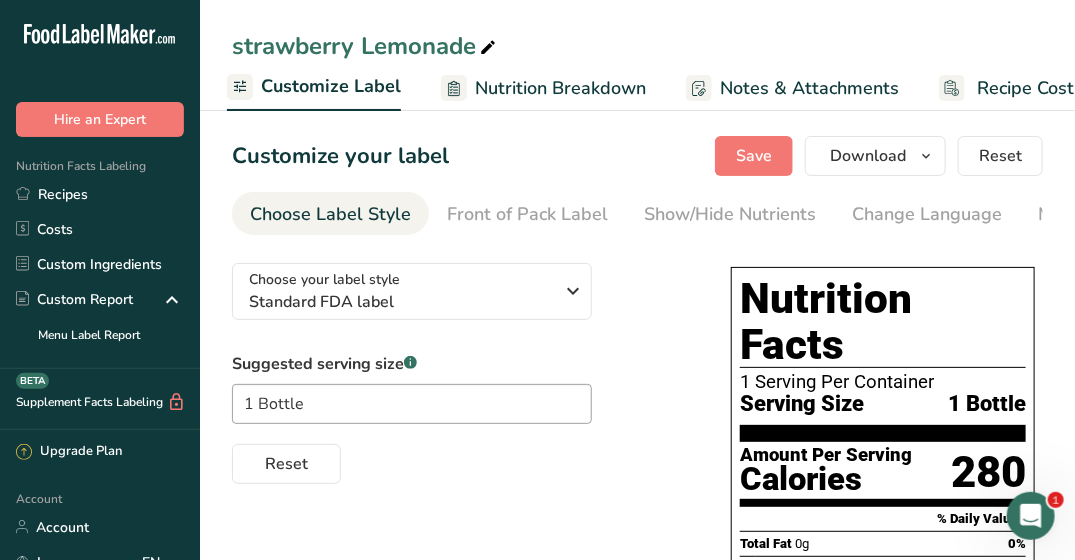 click at bounding box center [454, 88] 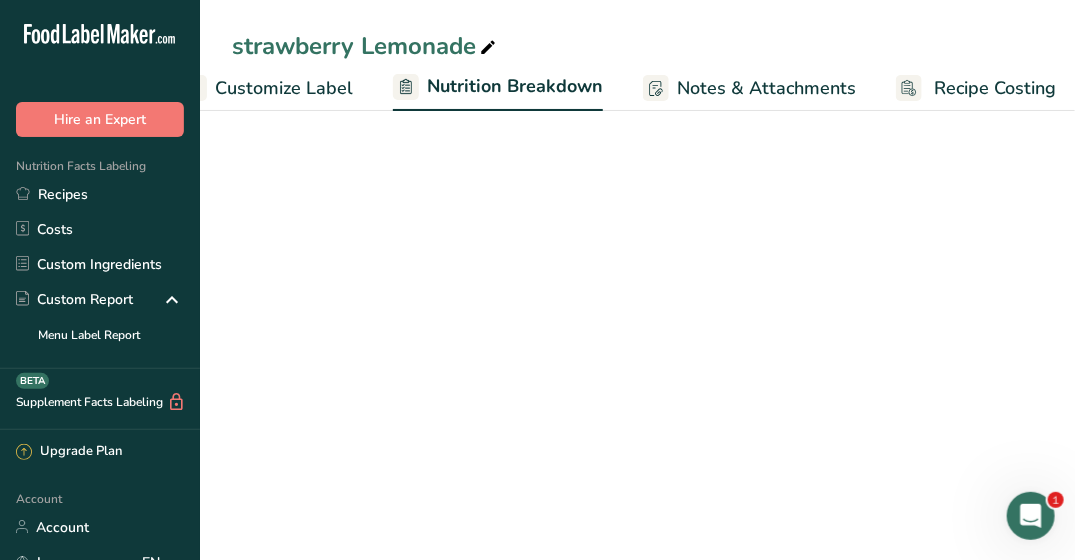 select on "Calories" 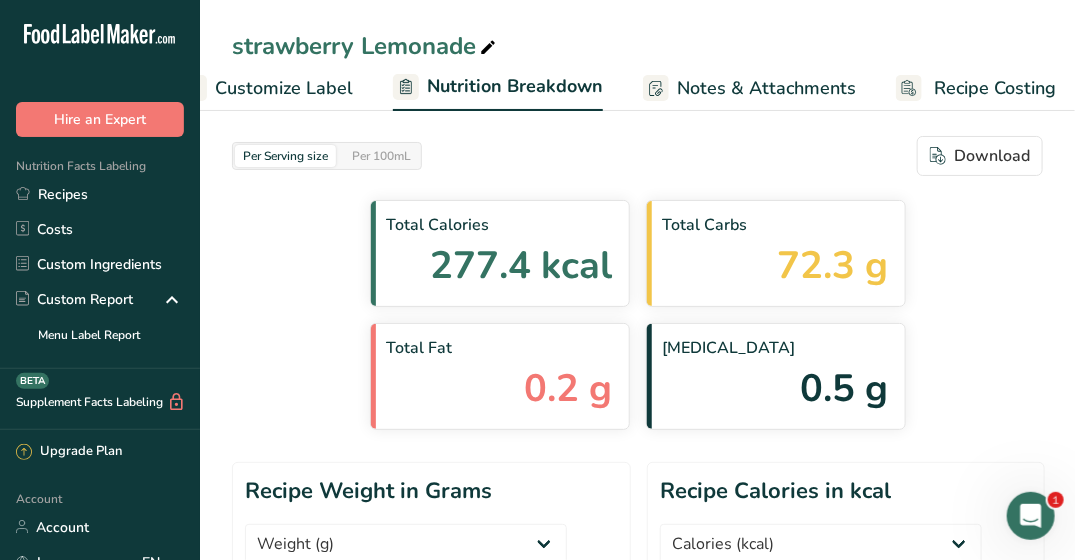 scroll, scrollTop: 0, scrollLeft: 447, axis: horizontal 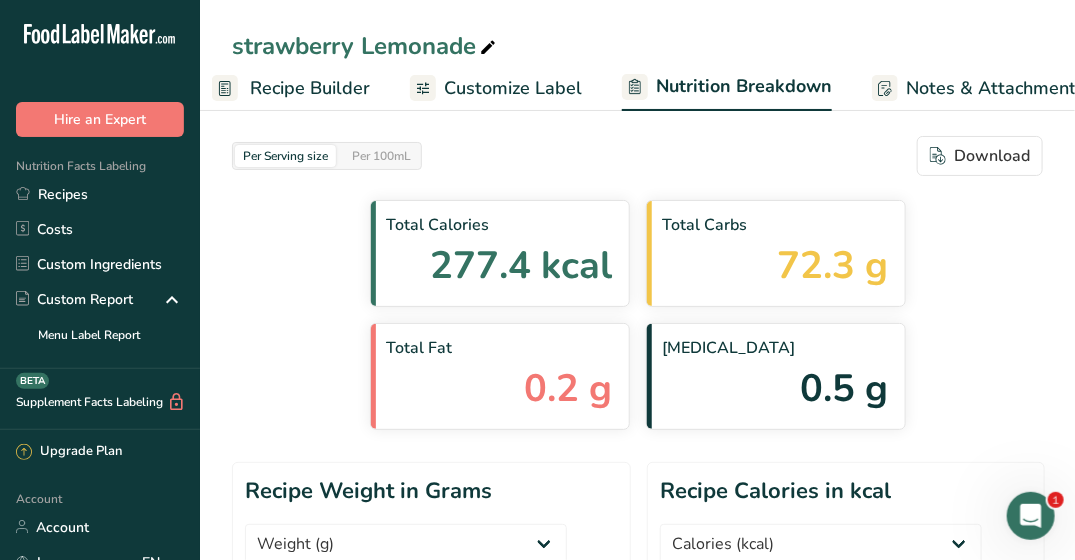 click on "Recipe Builder" at bounding box center (310, 88) 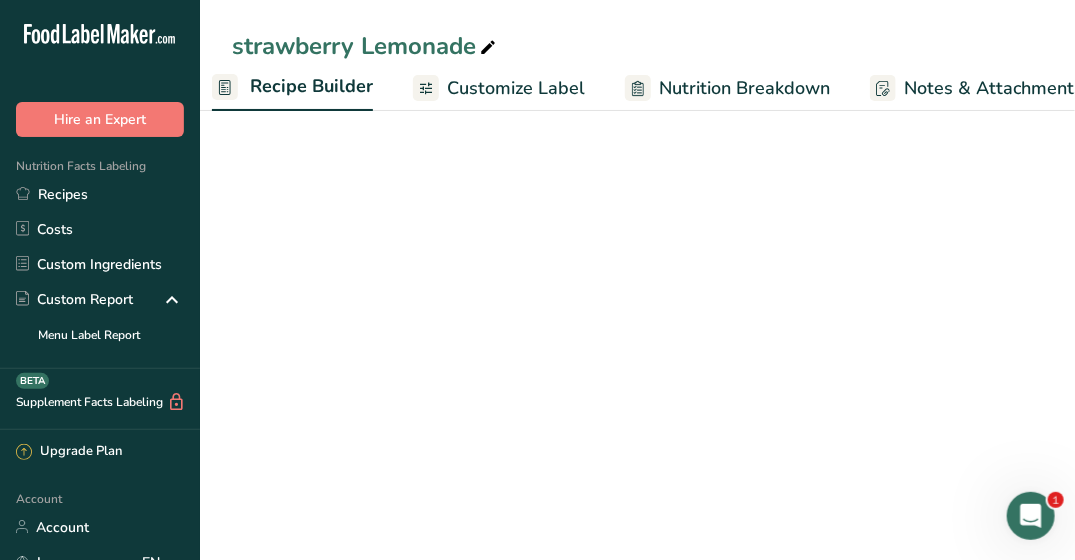 scroll, scrollTop: 0, scrollLeft: 193, axis: horizontal 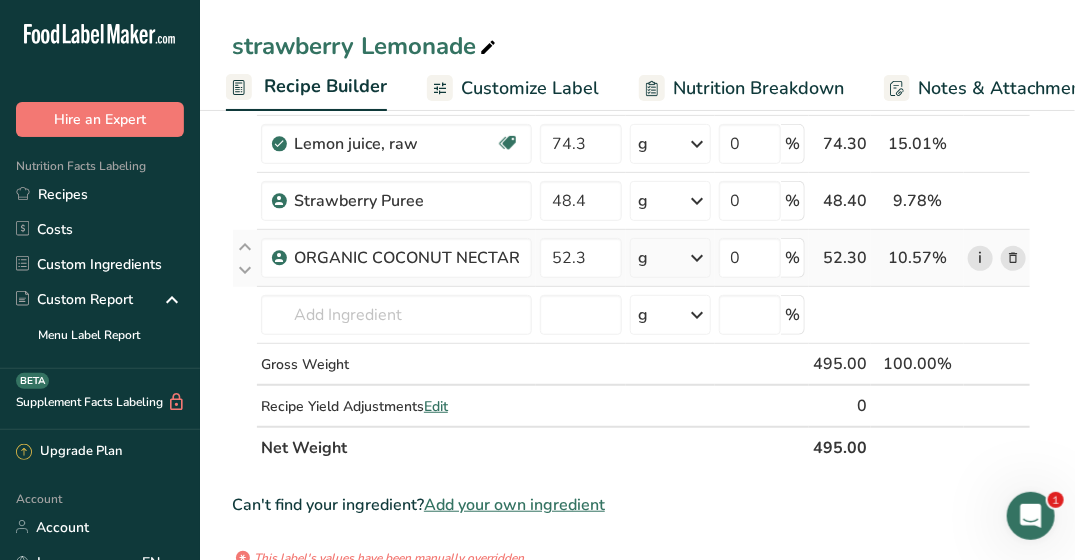 click on "i" at bounding box center (980, 258) 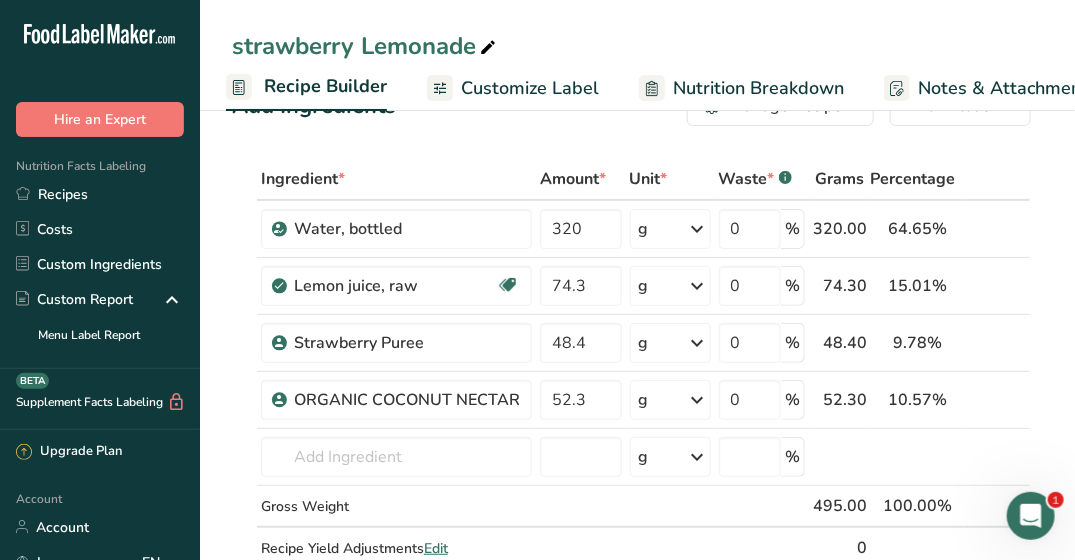 scroll, scrollTop: 0, scrollLeft: 0, axis: both 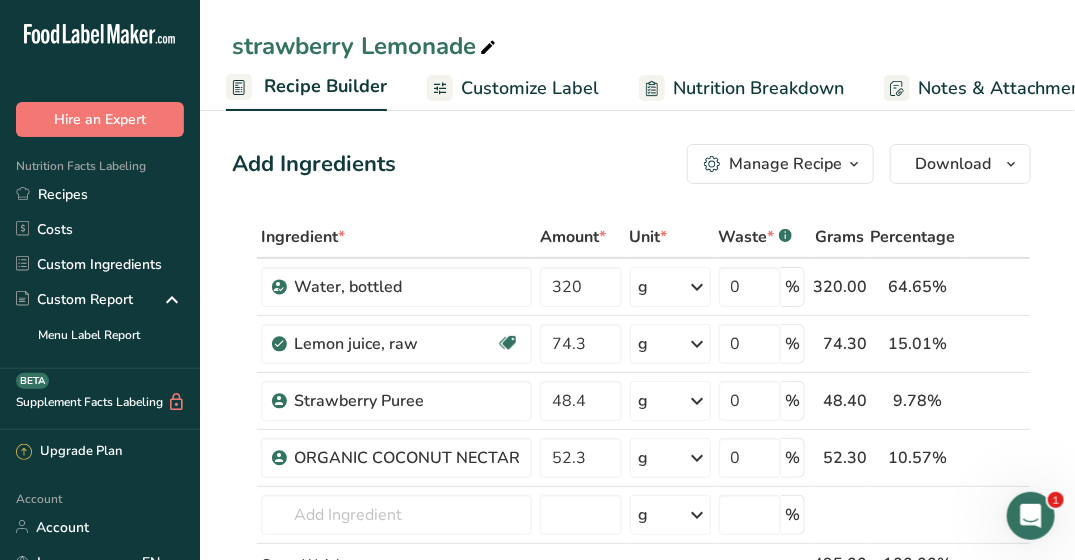 click on "Nutrition Breakdown" at bounding box center (758, 88) 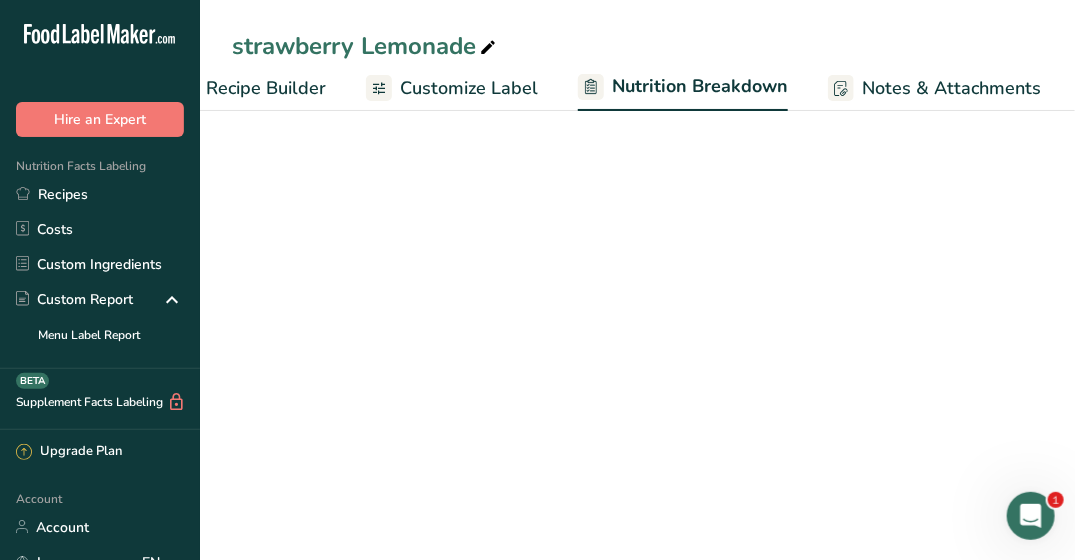 select on "Calories" 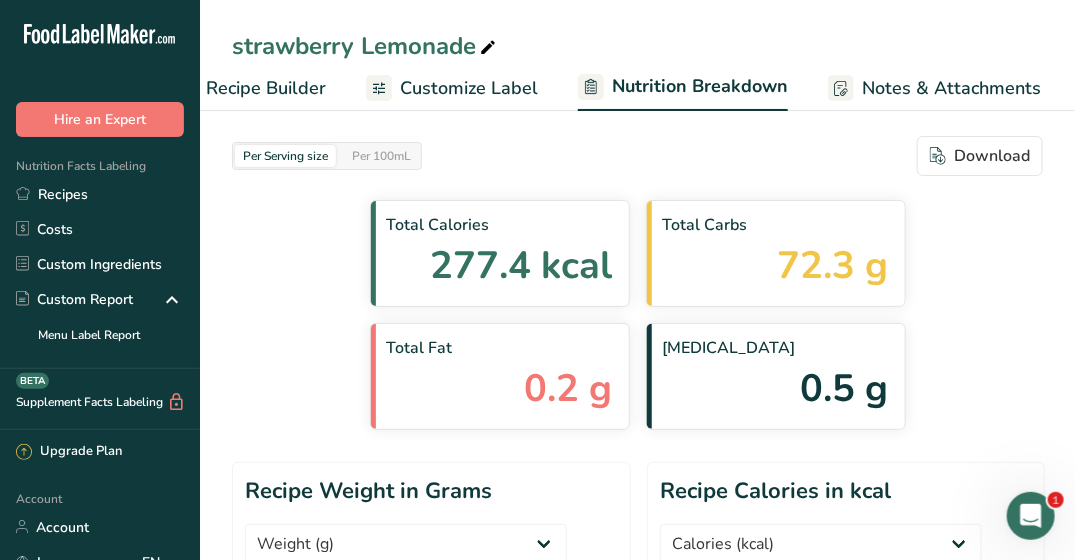 scroll, scrollTop: 0, scrollLeft: 447, axis: horizontal 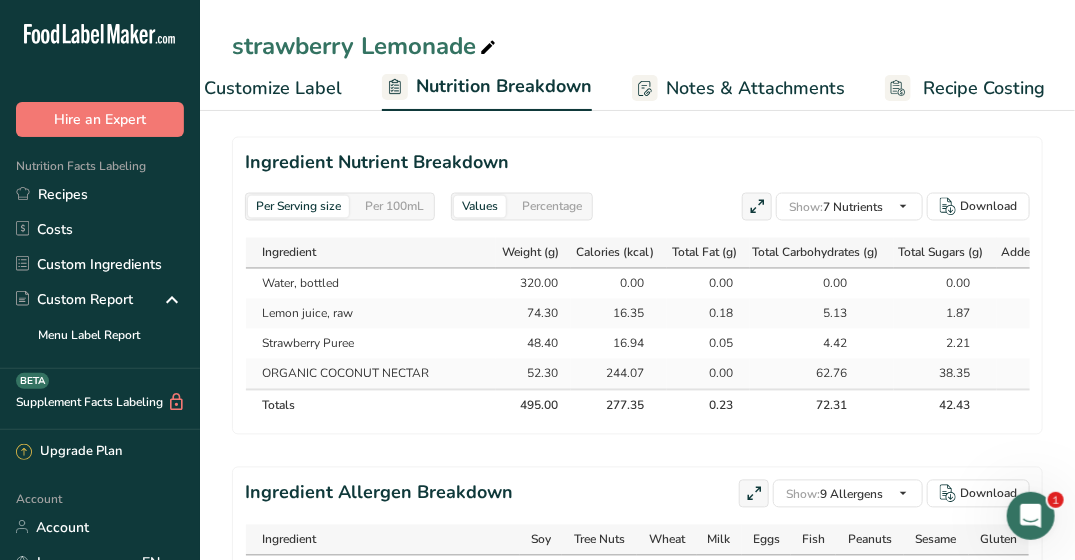 click on "Customize Label" at bounding box center [273, 88] 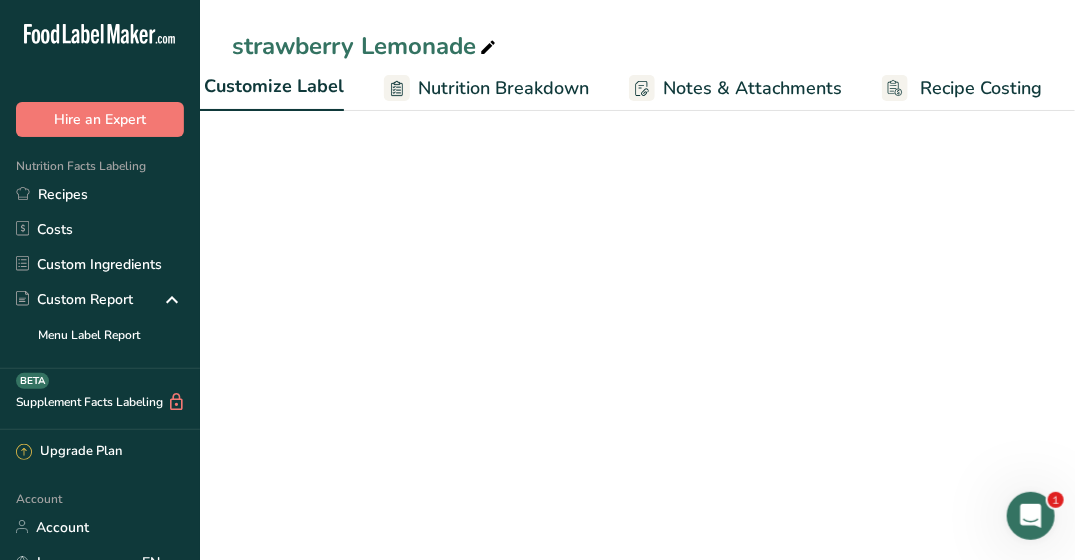 scroll, scrollTop: 807, scrollLeft: 0, axis: vertical 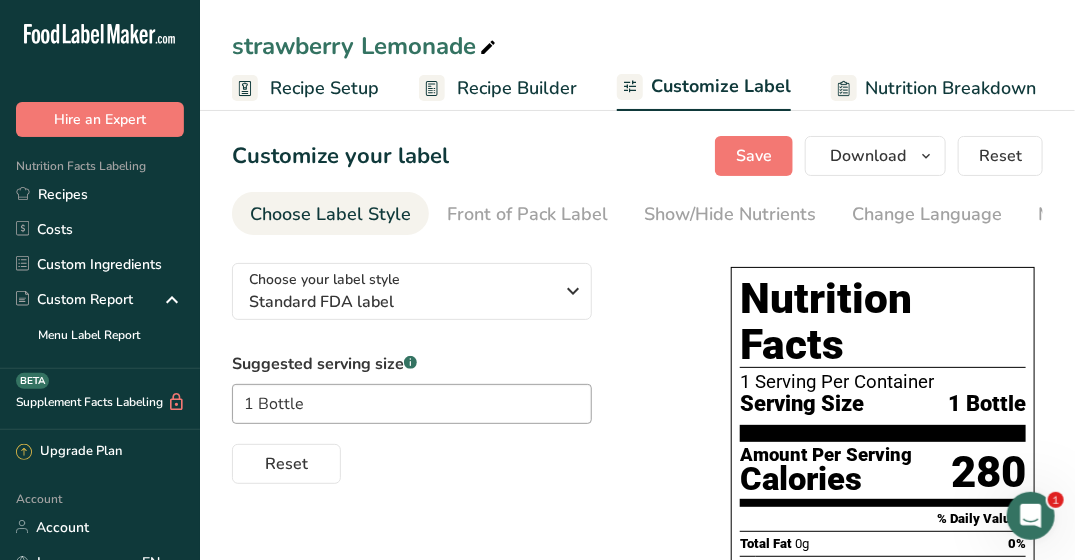 click on "Recipe Builder" at bounding box center [517, 88] 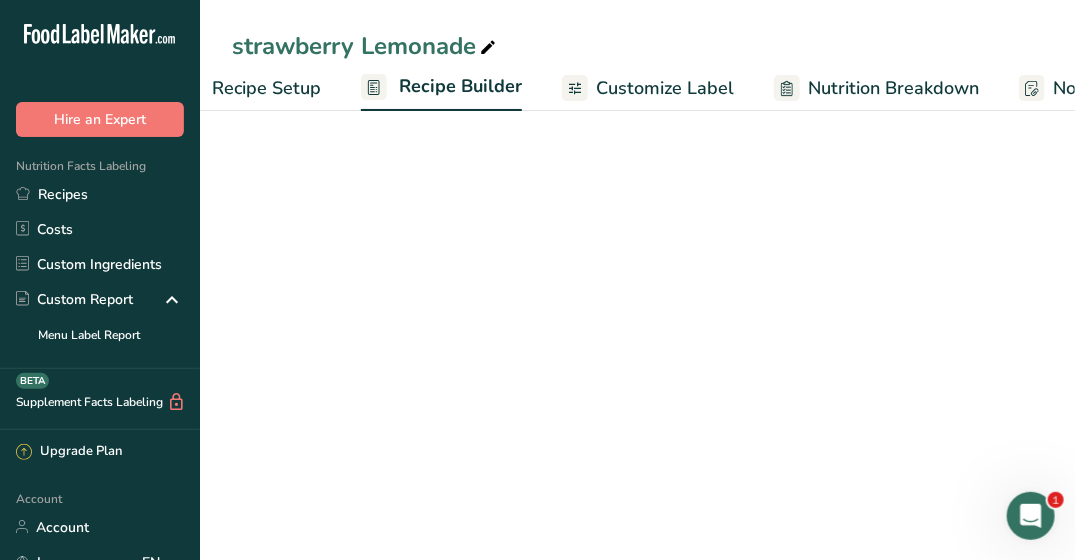 scroll, scrollTop: 0, scrollLeft: 193, axis: horizontal 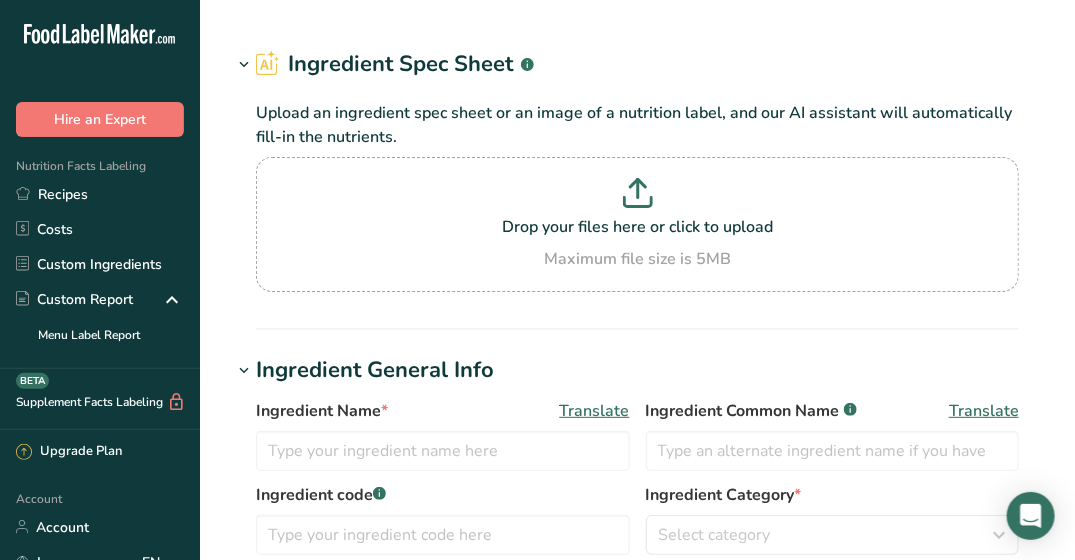 type on "ORGANIC COCONUT NECTAR" 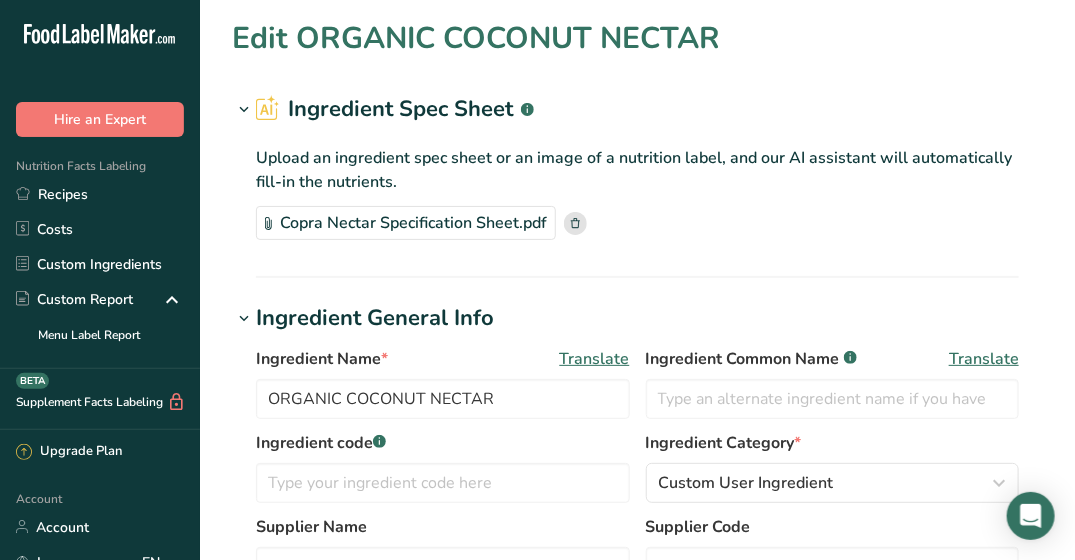 type on "70" 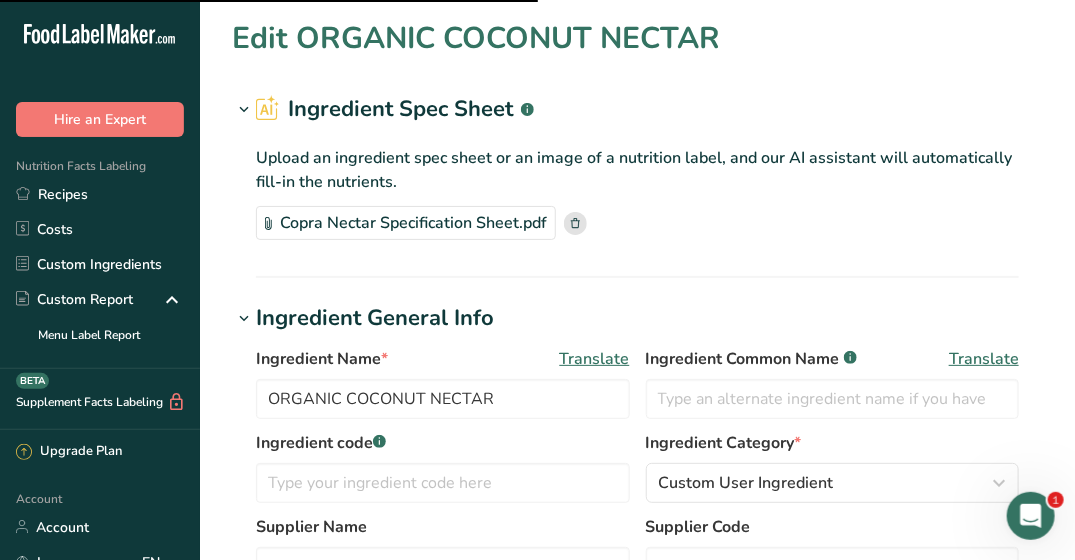 scroll, scrollTop: 0, scrollLeft: 0, axis: both 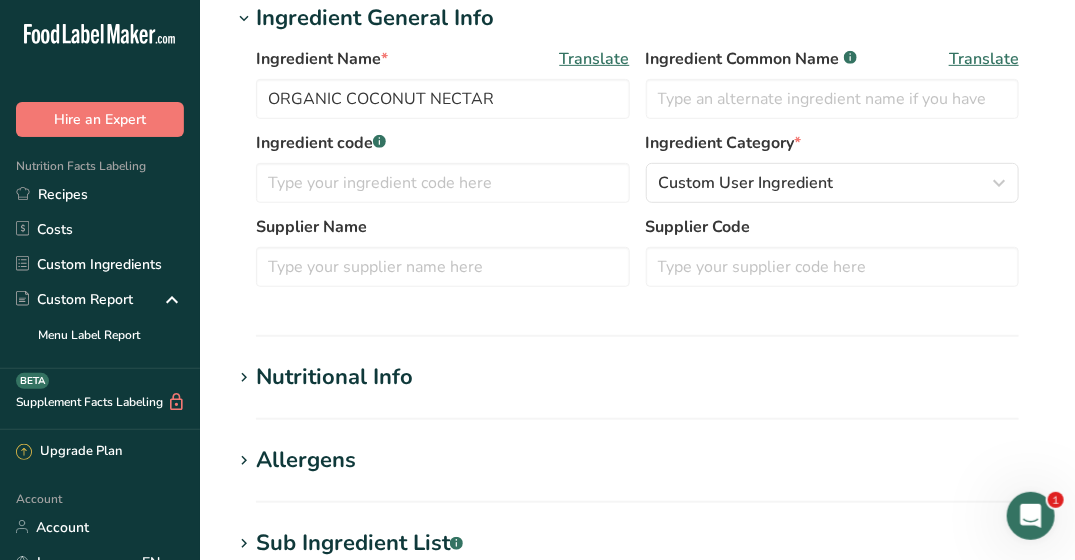 click on "Nutritional Info" at bounding box center (334, 377) 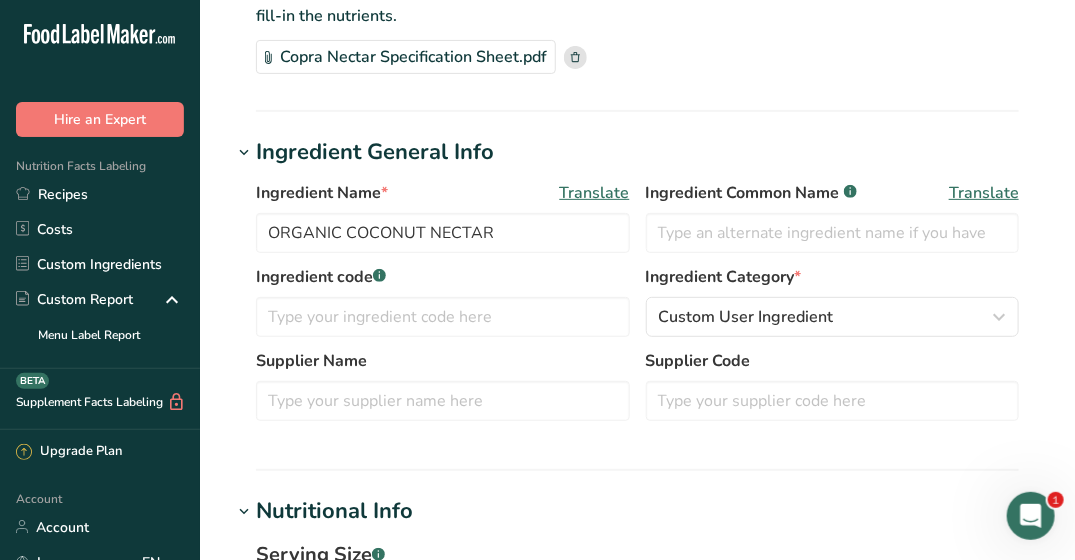 scroll, scrollTop: 100, scrollLeft: 0, axis: vertical 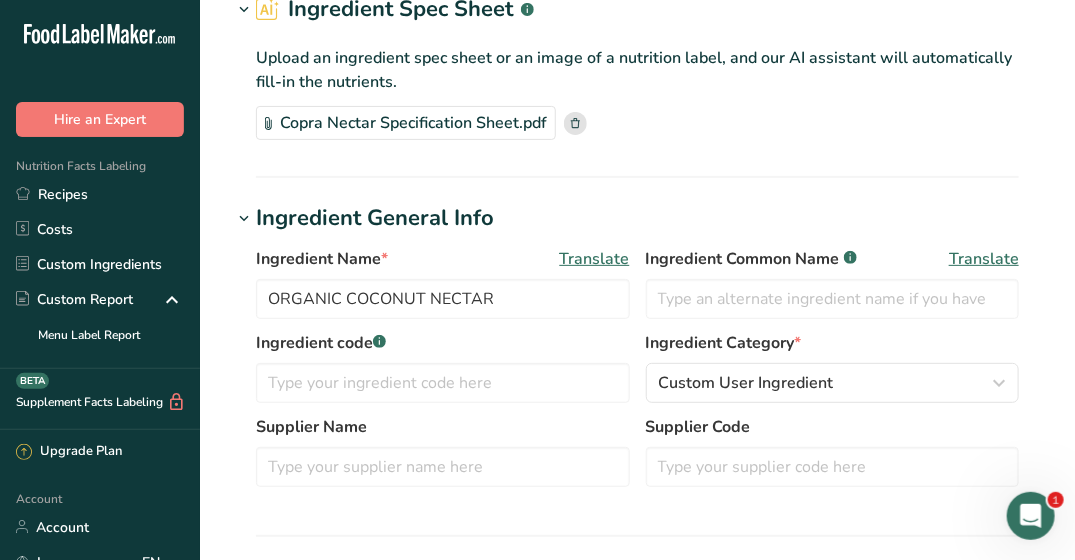 click on "Copra Nectar Specification Sheet.pdf" at bounding box center [406, 123] 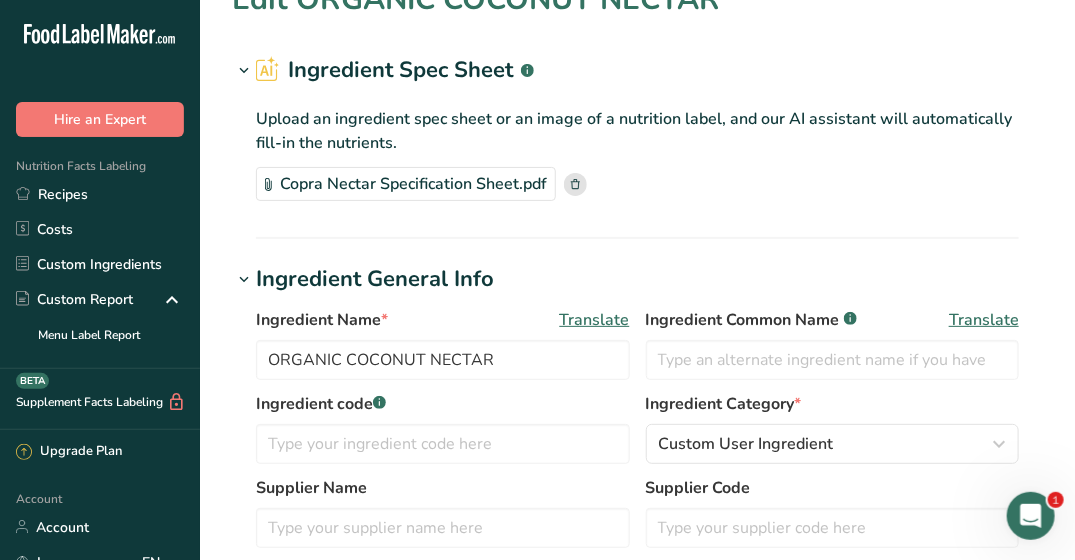 scroll, scrollTop: 0, scrollLeft: 0, axis: both 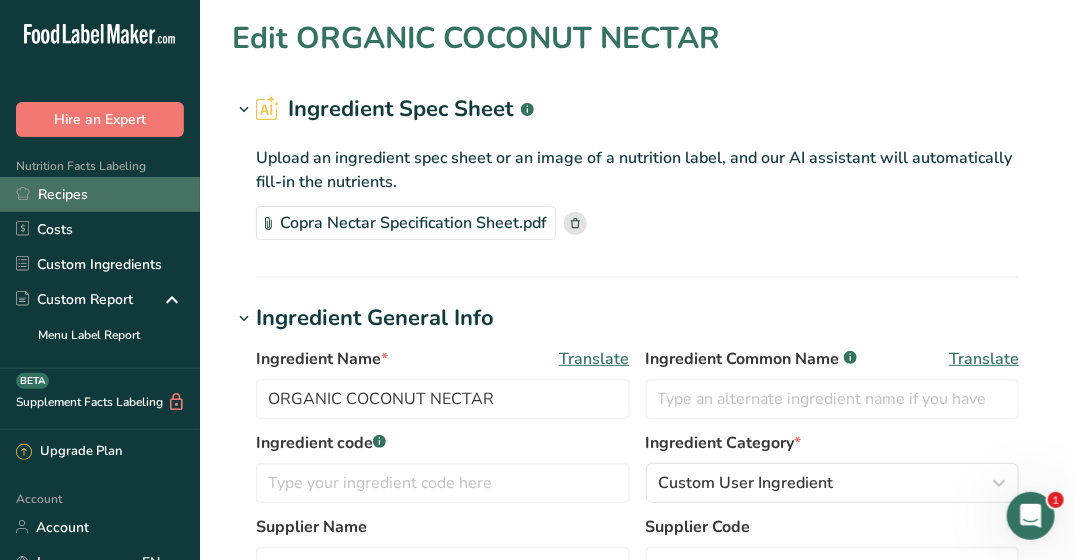 click on "Recipes" at bounding box center (100, 194) 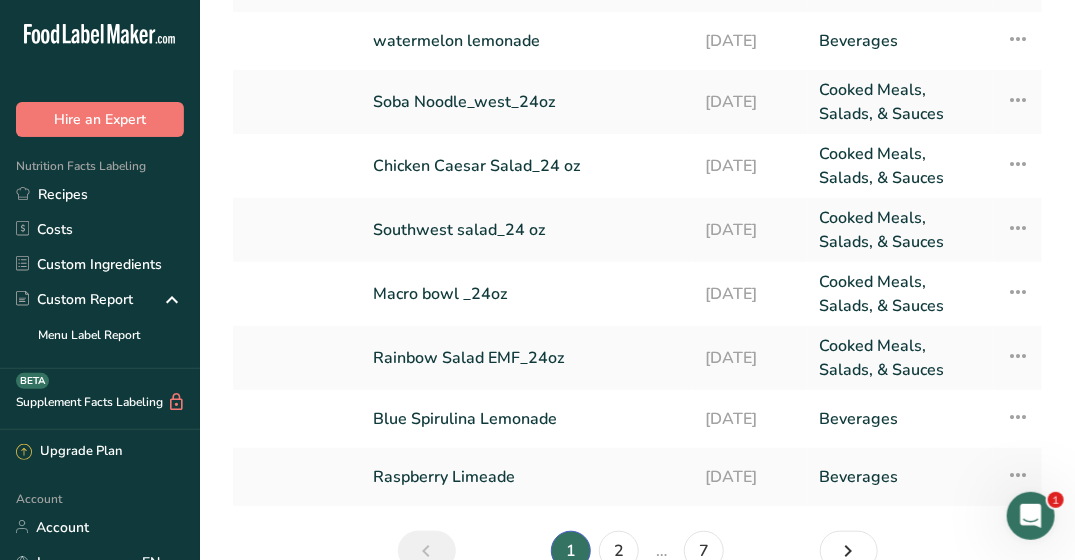 scroll, scrollTop: 390, scrollLeft: 0, axis: vertical 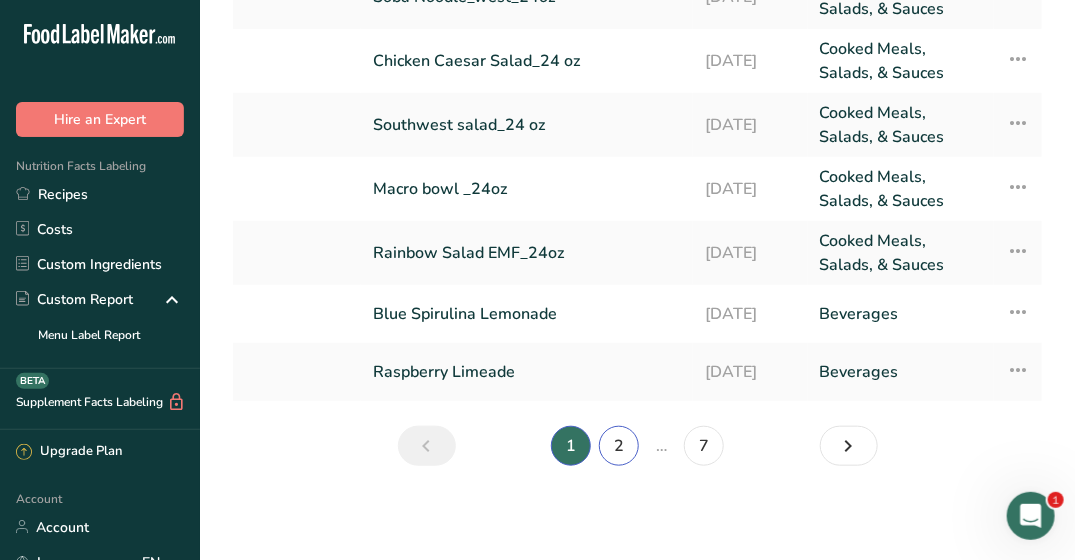 click on "2" at bounding box center (619, 446) 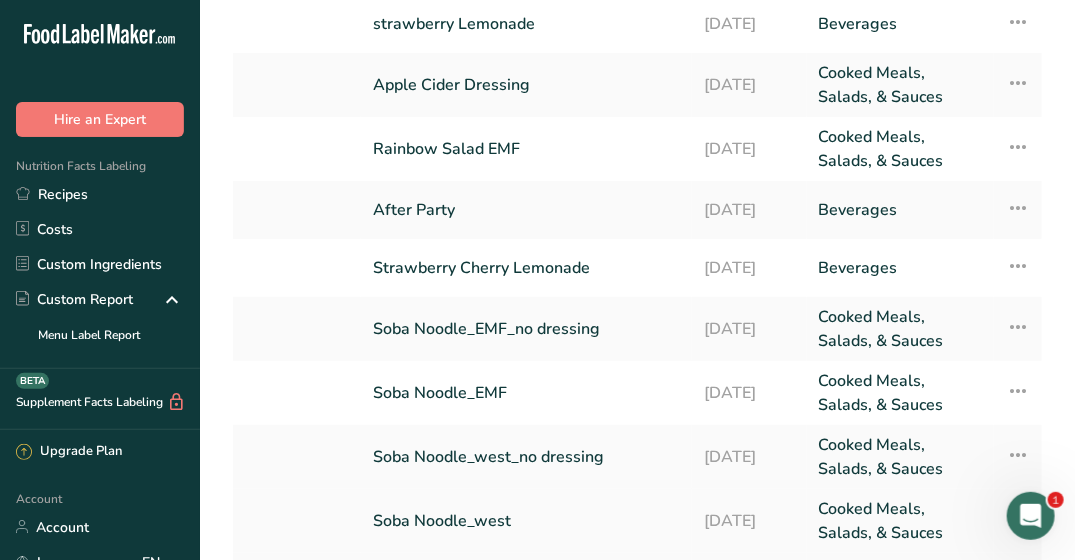 scroll, scrollTop: 97, scrollLeft: 0, axis: vertical 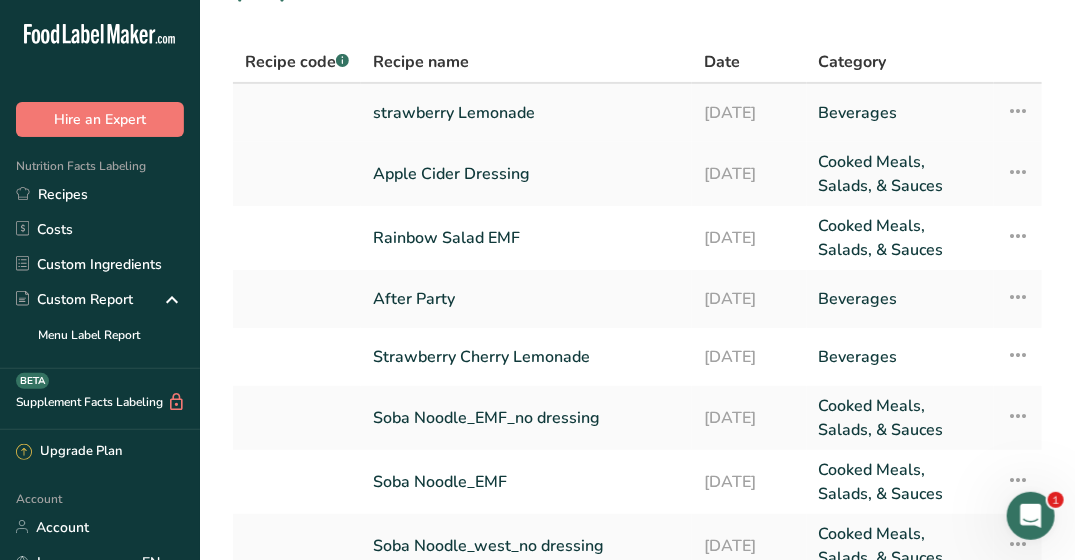 click on "strawberry Lemonade" at bounding box center [526, 113] 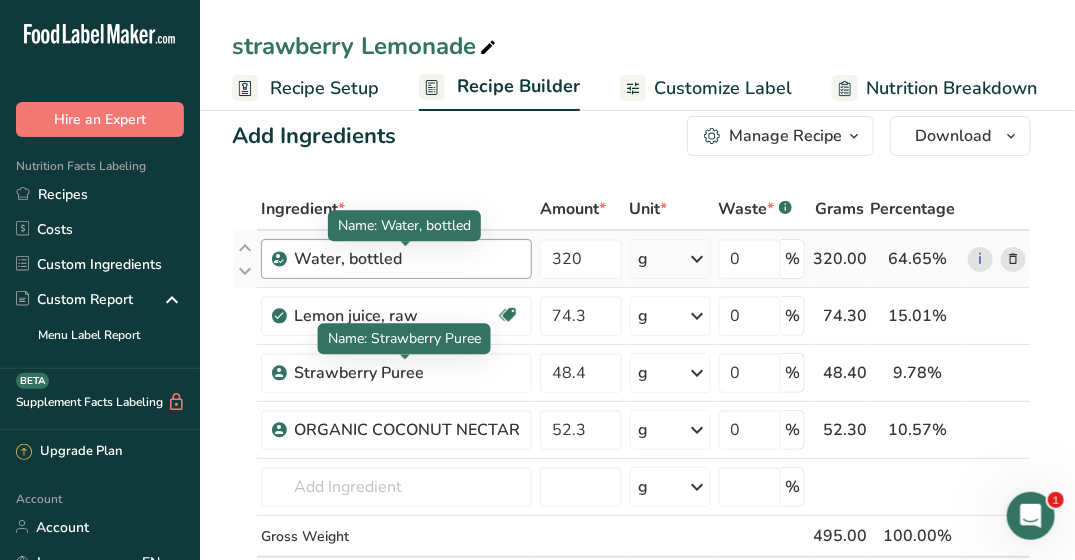 scroll, scrollTop: 0, scrollLeft: 0, axis: both 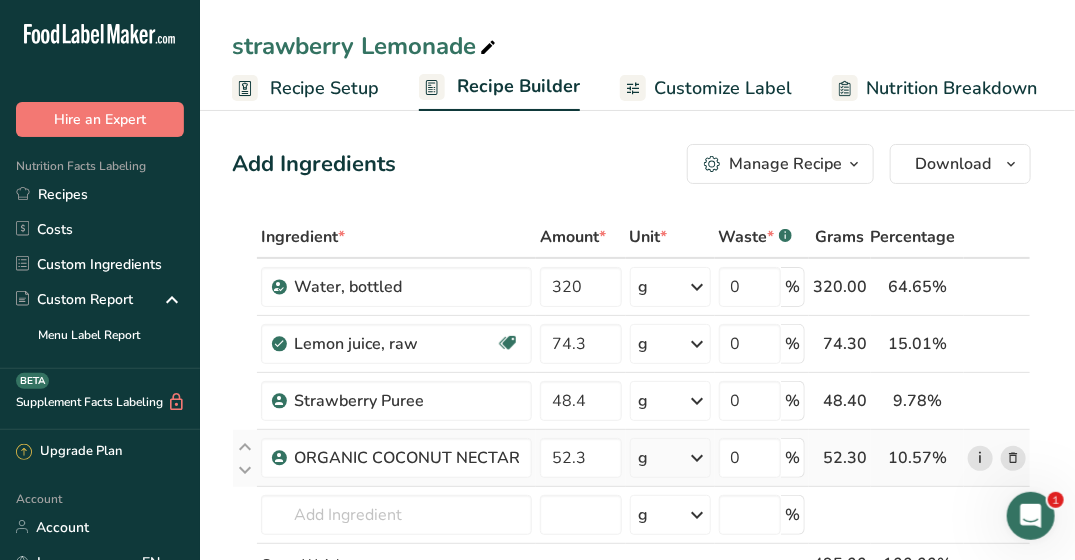 click on "i" at bounding box center (980, 458) 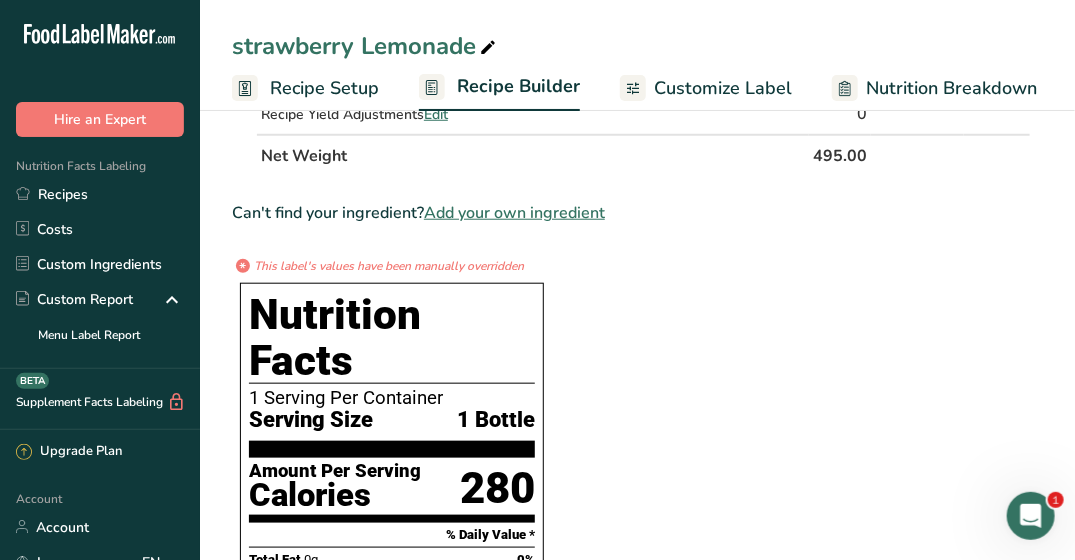 scroll, scrollTop: 600, scrollLeft: 0, axis: vertical 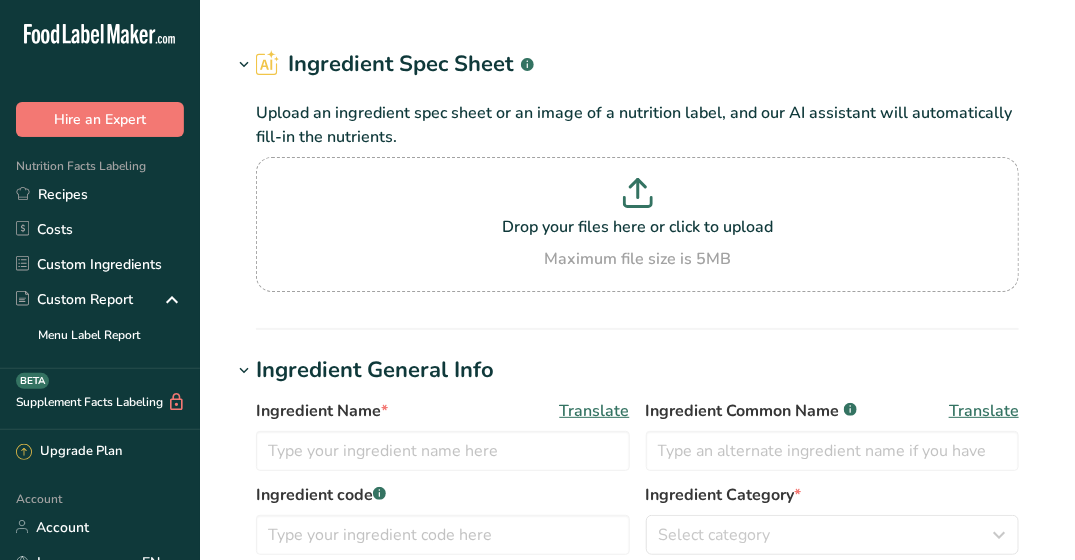 type on "ORGANIC COCONUT NECTAR" 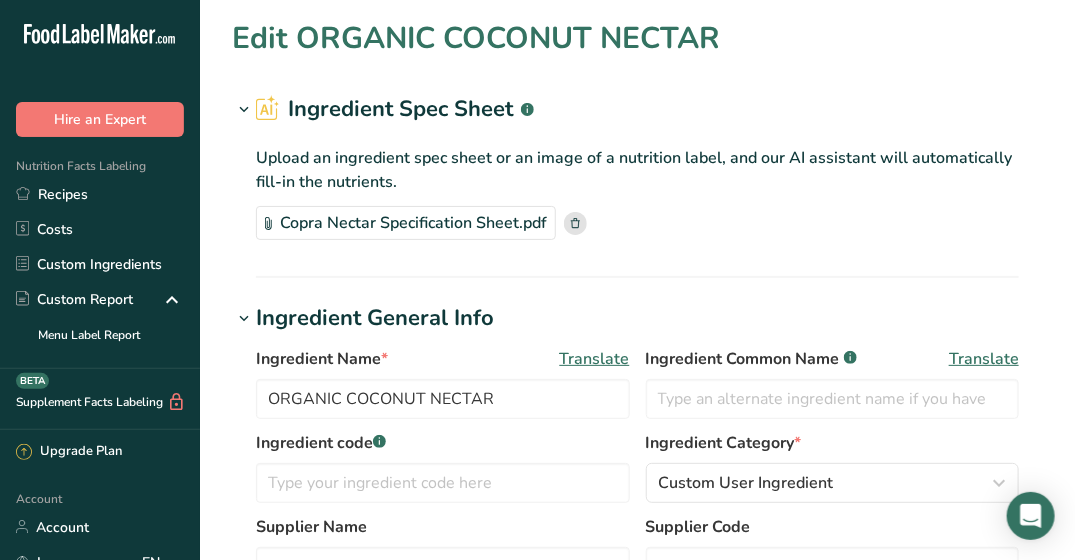 type on "70" 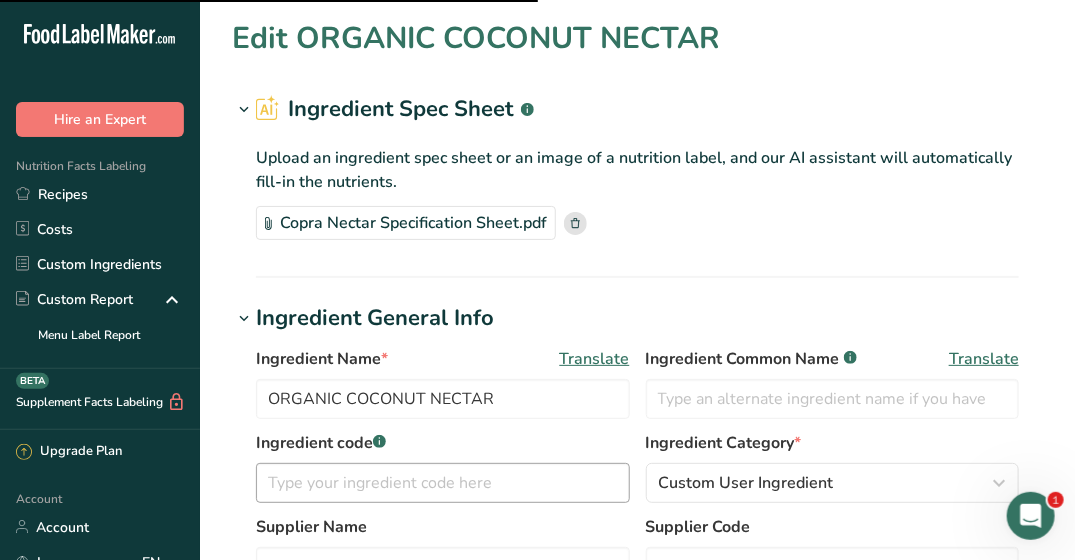 scroll, scrollTop: 0, scrollLeft: 0, axis: both 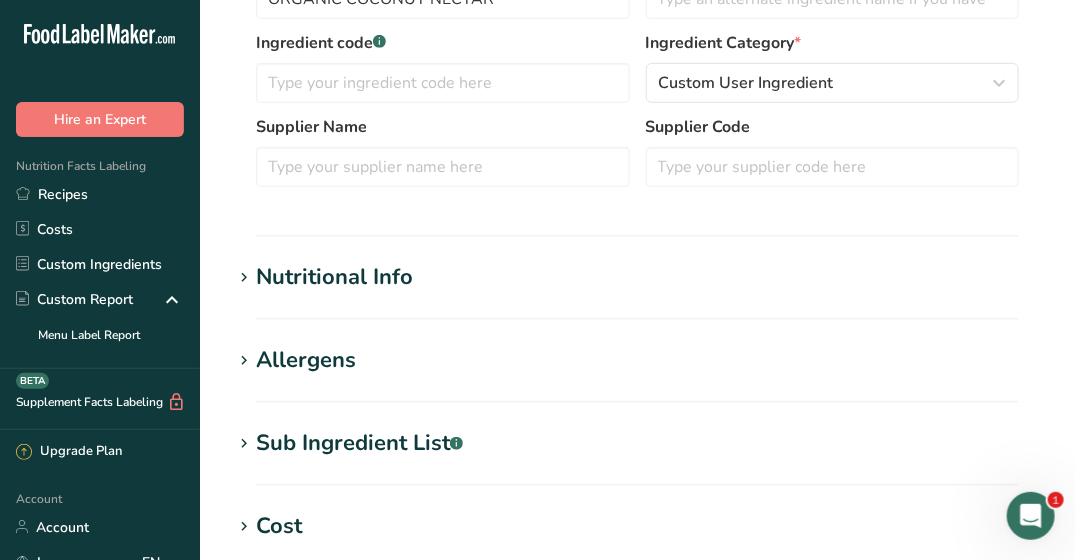 click on "Nutritional Info" at bounding box center (334, 277) 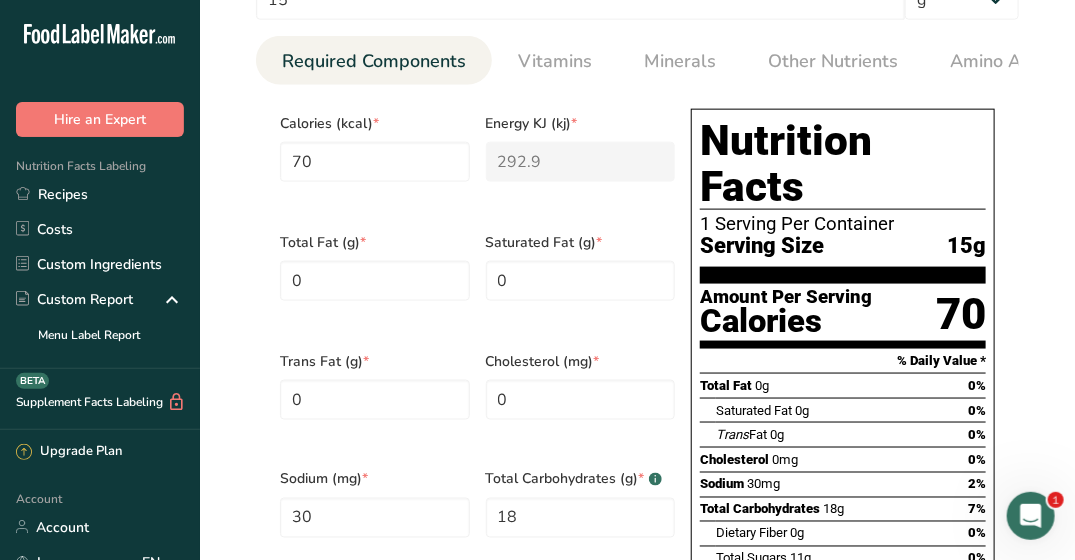 scroll, scrollTop: 600, scrollLeft: 0, axis: vertical 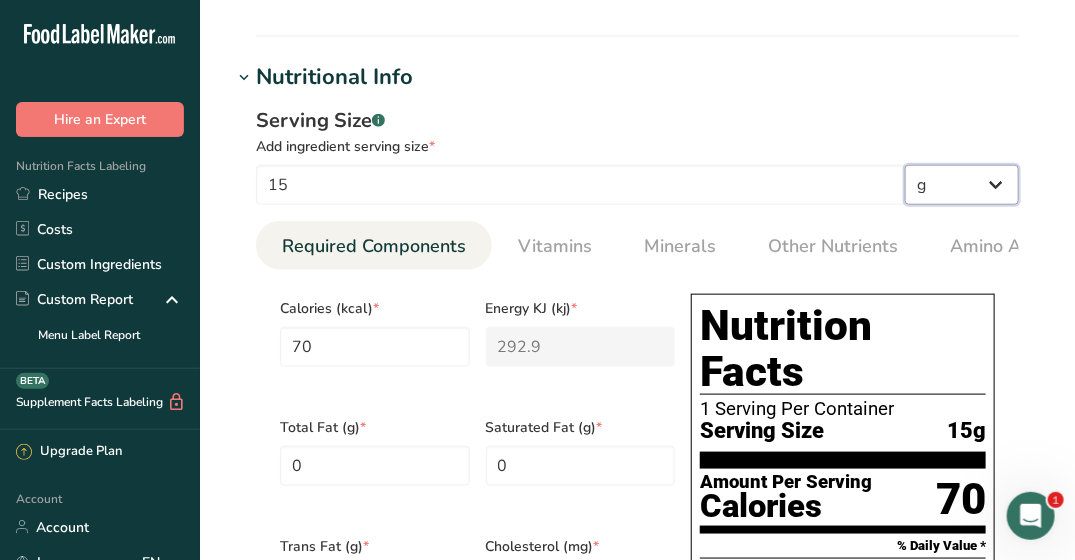 click on "g
kg
mg
mcg
lb
oz
l
mL
fl oz
tbsp
tsp
cup
qt
gallon" at bounding box center (962, 185) 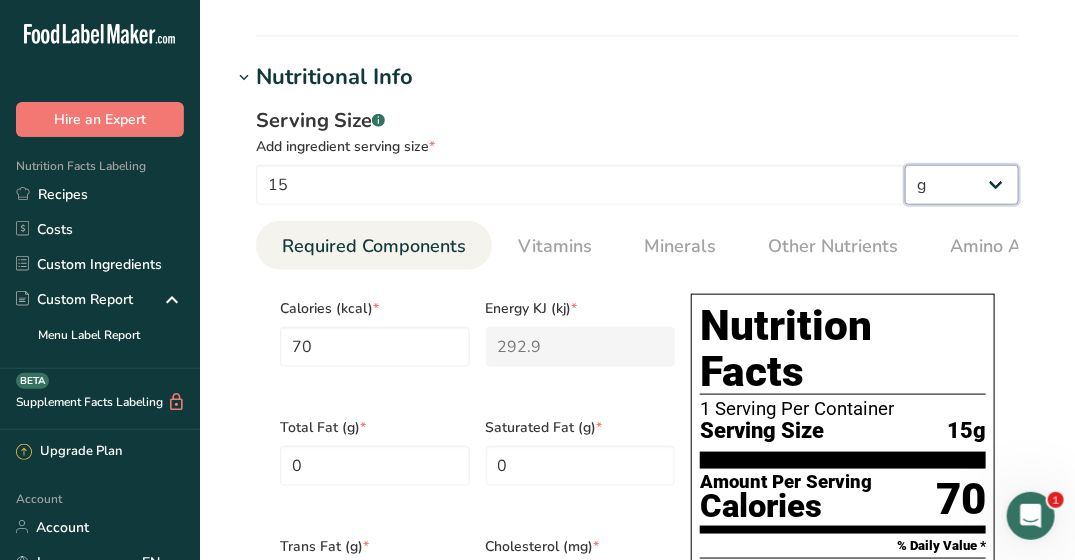 select on "17" 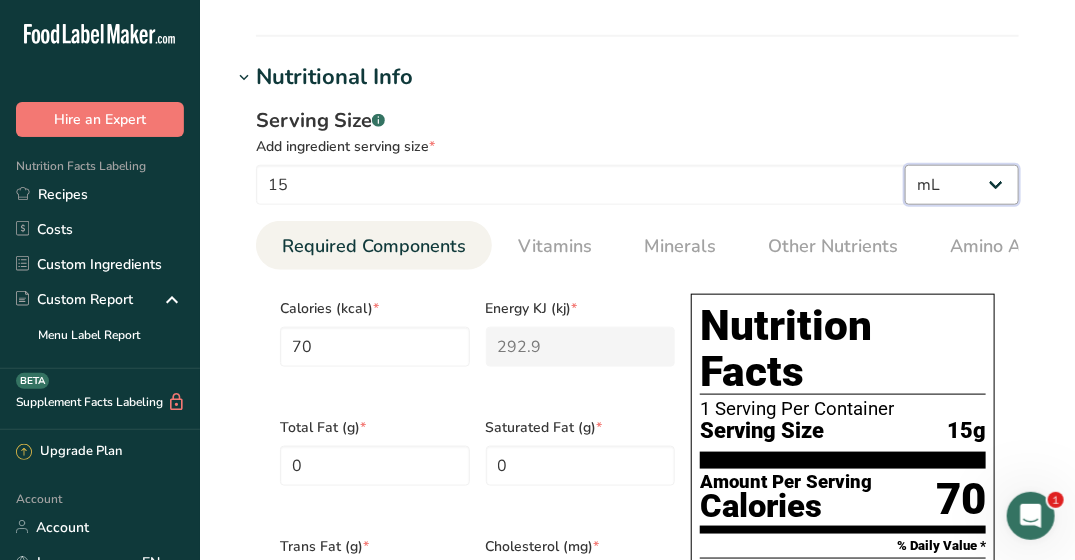 click on "g
kg
mg
mcg
lb
oz
l
mL
fl oz
tbsp
tsp
cup
qt
gallon" at bounding box center (962, 185) 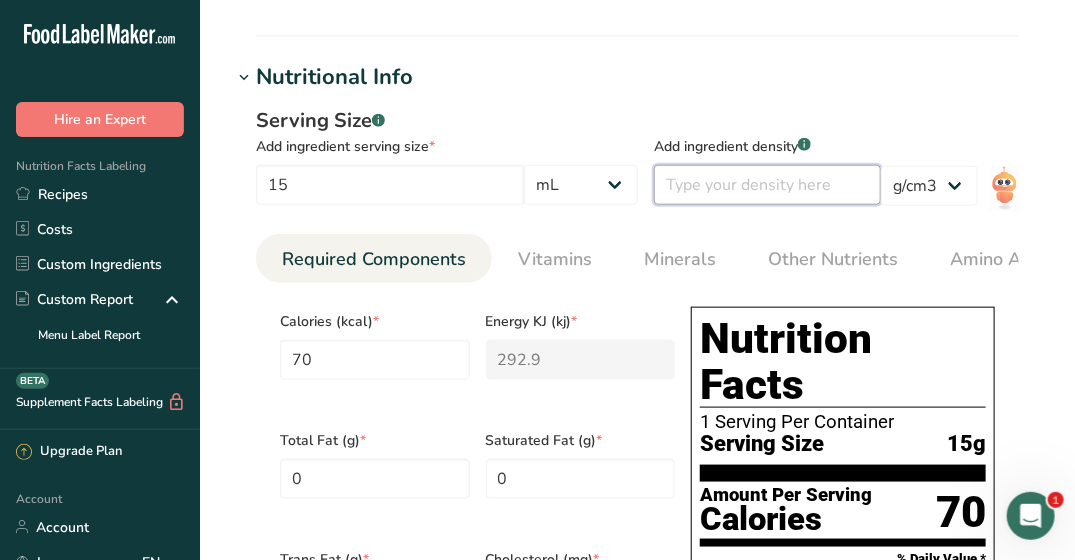 click at bounding box center (767, 185) 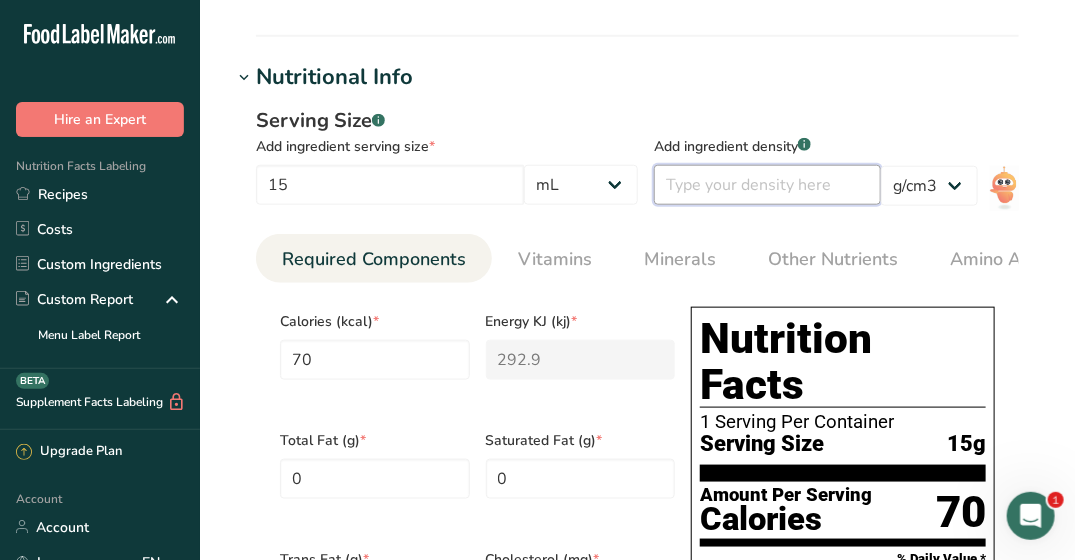 type on "1" 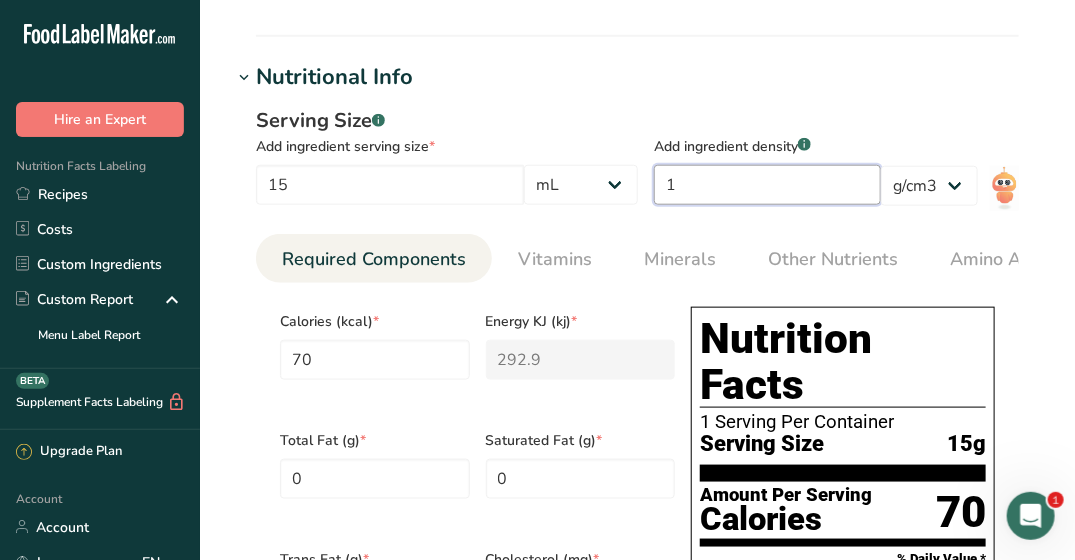 type on "91" 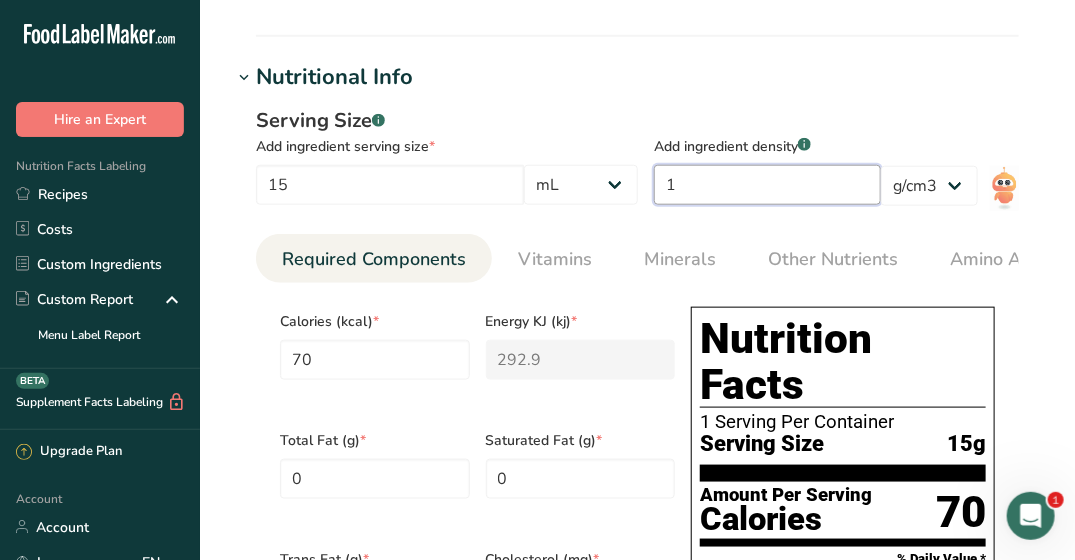 type on "380.77" 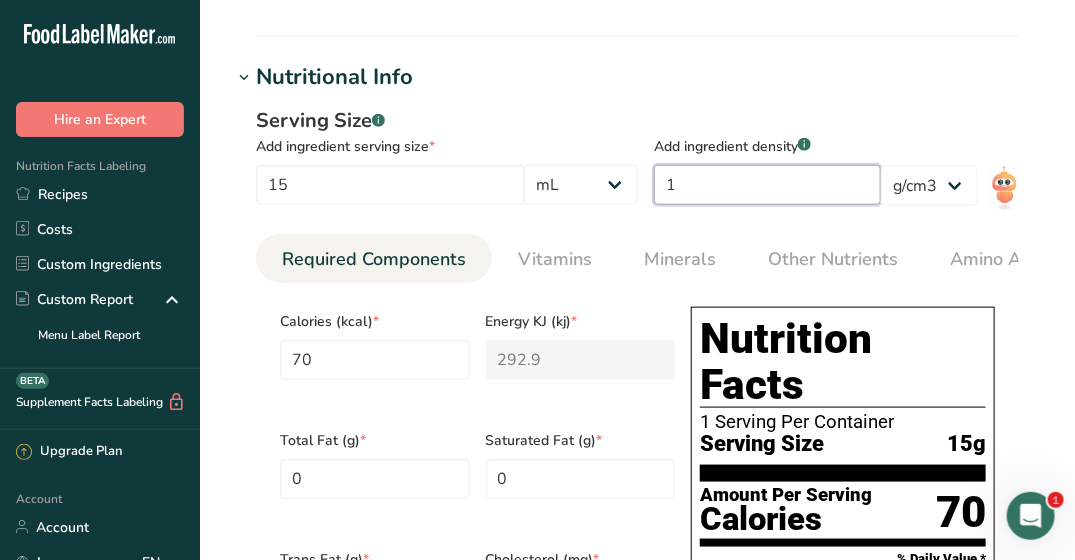 type on "39" 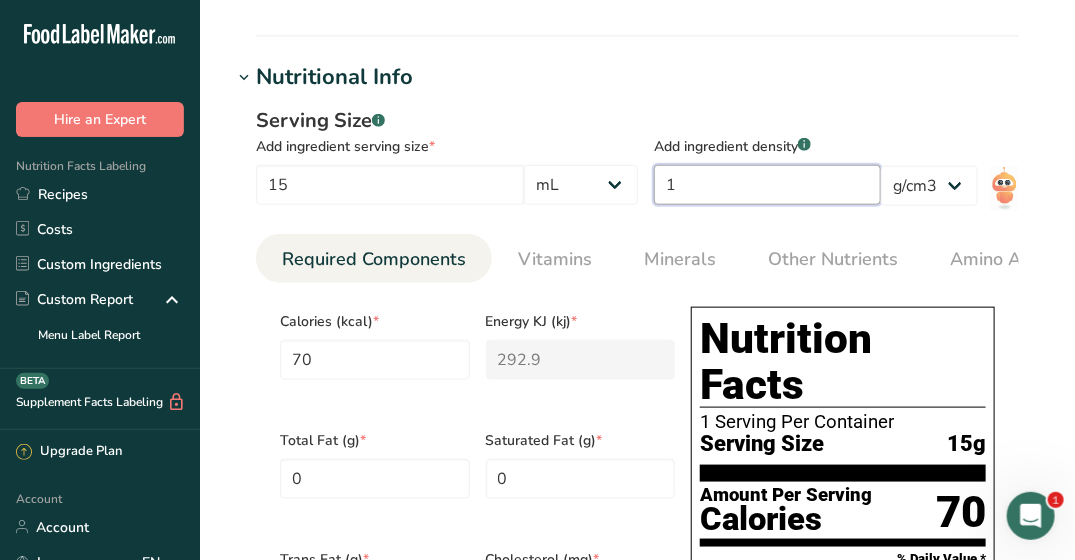 type on "23.4" 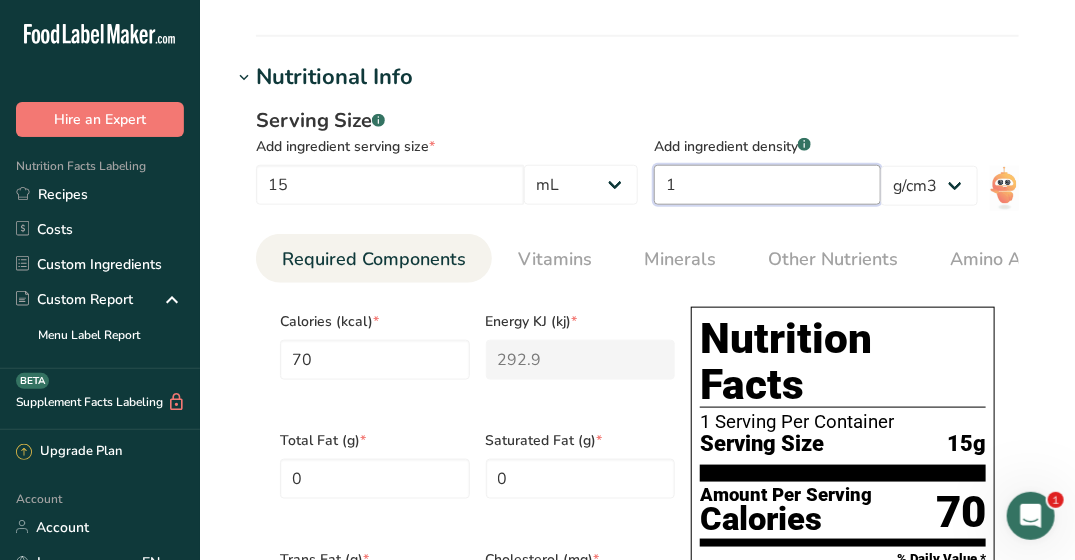 type on "14.3" 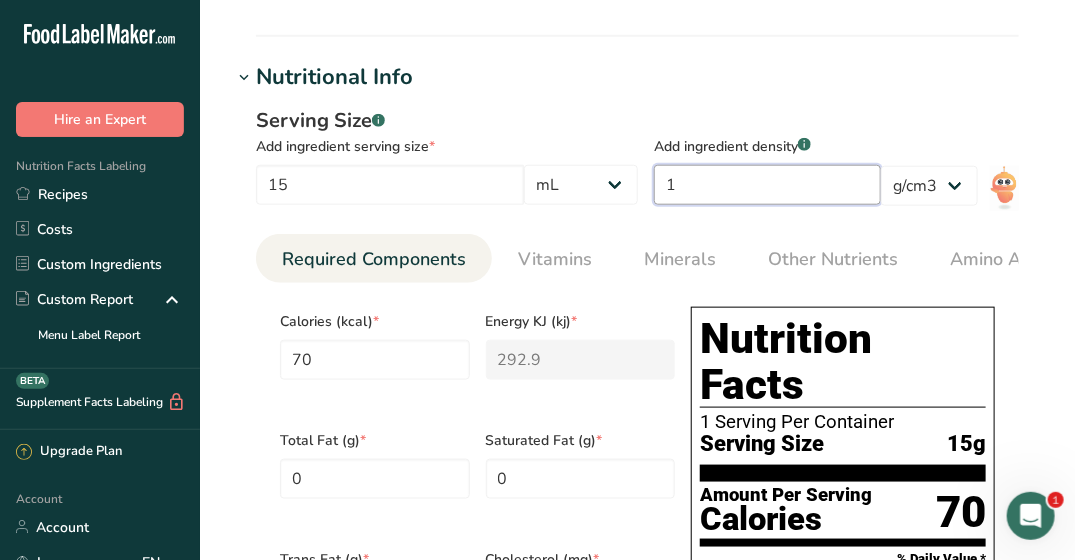 type on "14.3" 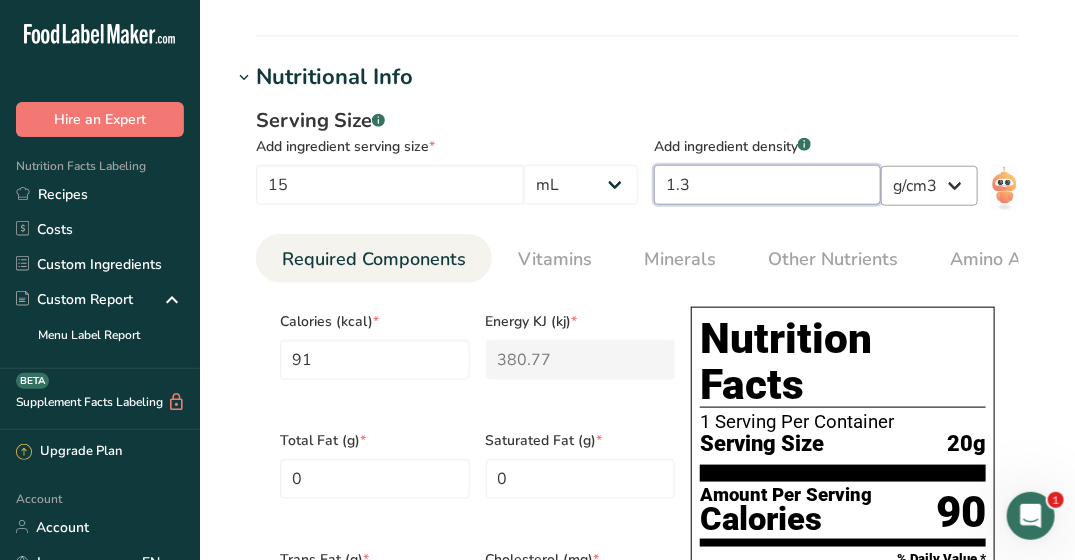 type on "1.3" 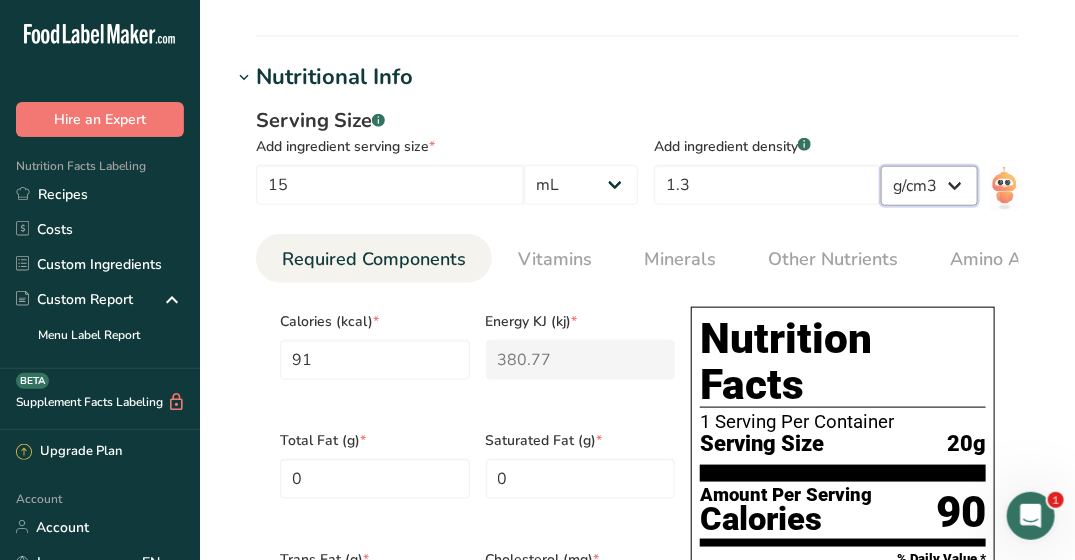 click on "lb/ft3
g/cm3" at bounding box center (929, 186) 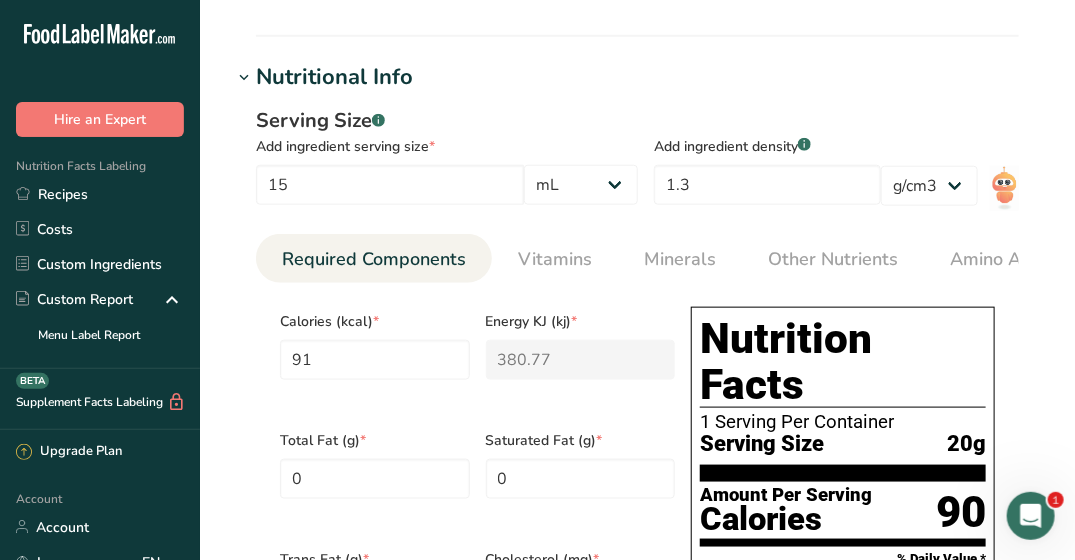 click on "Serving Size
.a-a{fill:#347362;}.b-a{fill:#fff;}
Add ingredient serving size *   15
g
kg
mg
mcg
lb
oz
l
mL
fl oz
tbsp
tsp
cup
qt
gallon
Add ingredient density
.a-a{fill:#347362;}.b-a{fill:#fff;}           1.3
lb/ft3
g/cm3
Required Components Vitamins Minerals Other Nutrients Amino Acid Profile
Calories
(kcal) *" at bounding box center (637, 567) 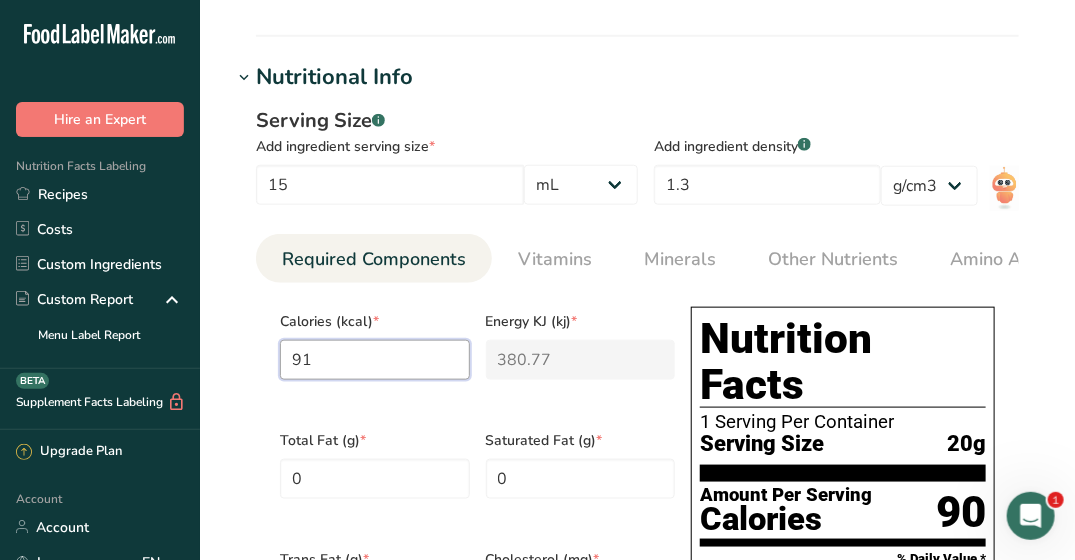 click on "91" at bounding box center [375, 360] 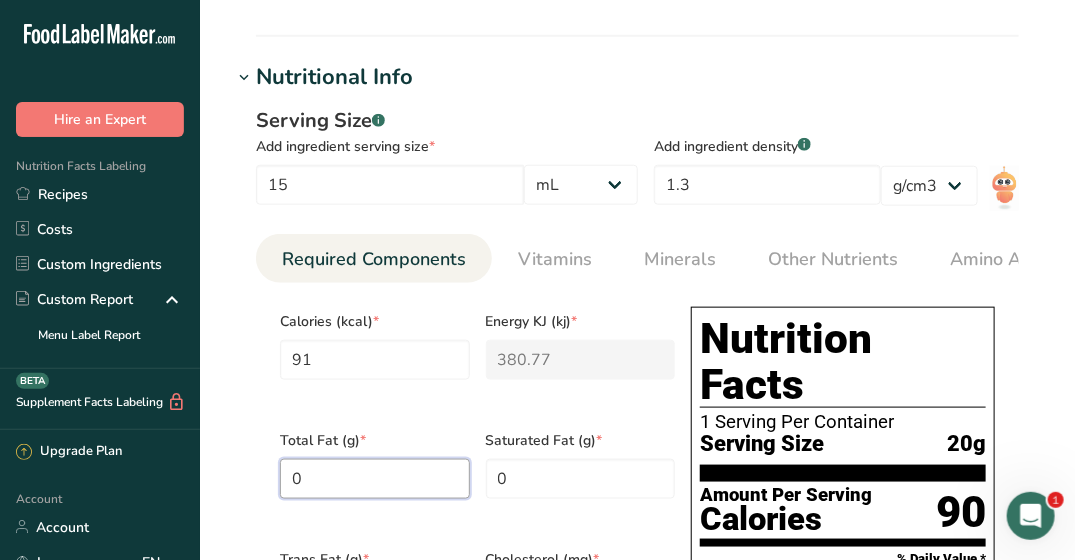 click on "0" at bounding box center [375, 479] 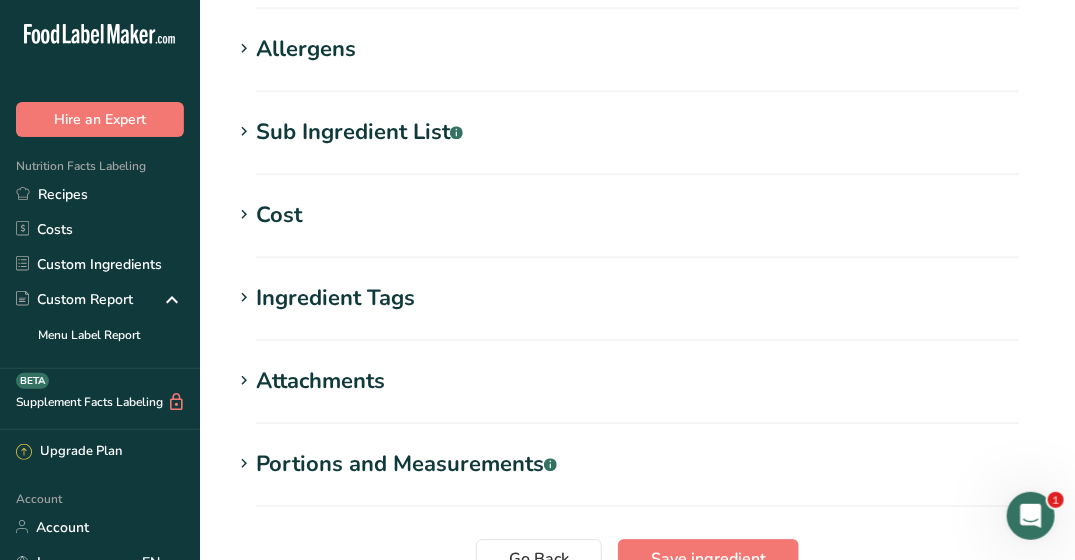 scroll, scrollTop: 1805, scrollLeft: 0, axis: vertical 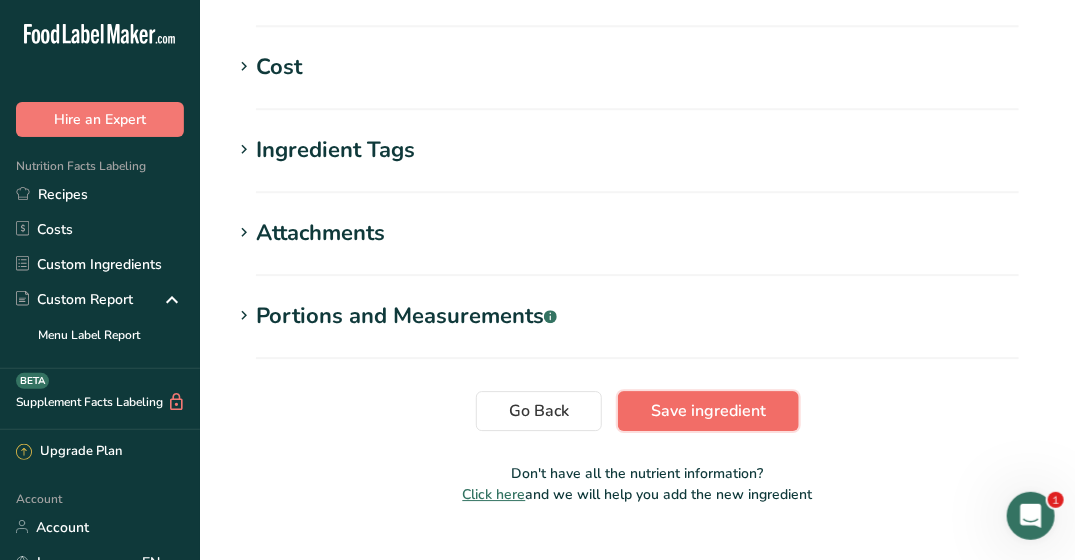 click on "Save ingredient" at bounding box center (708, 411) 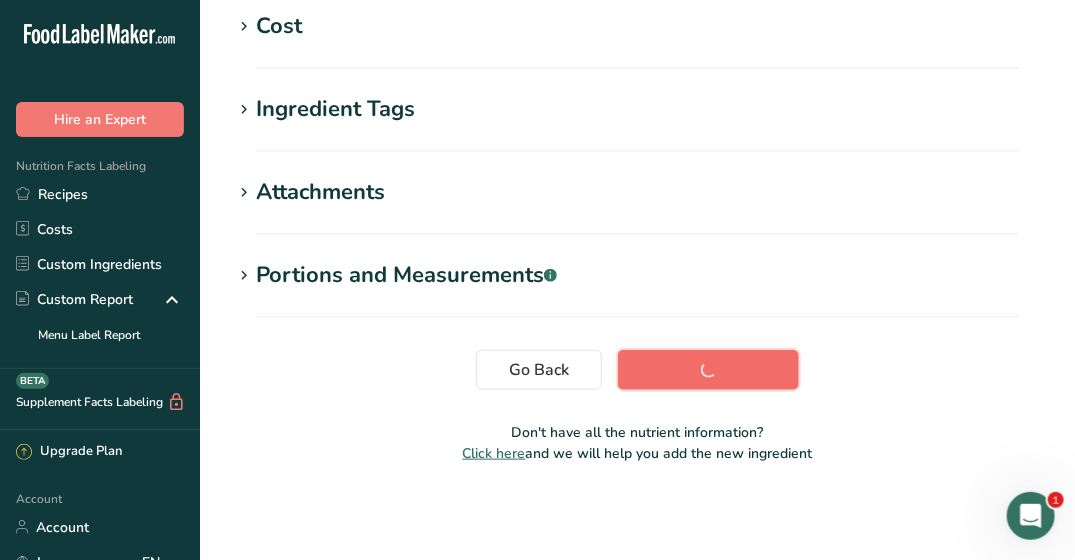 scroll, scrollTop: 498, scrollLeft: 0, axis: vertical 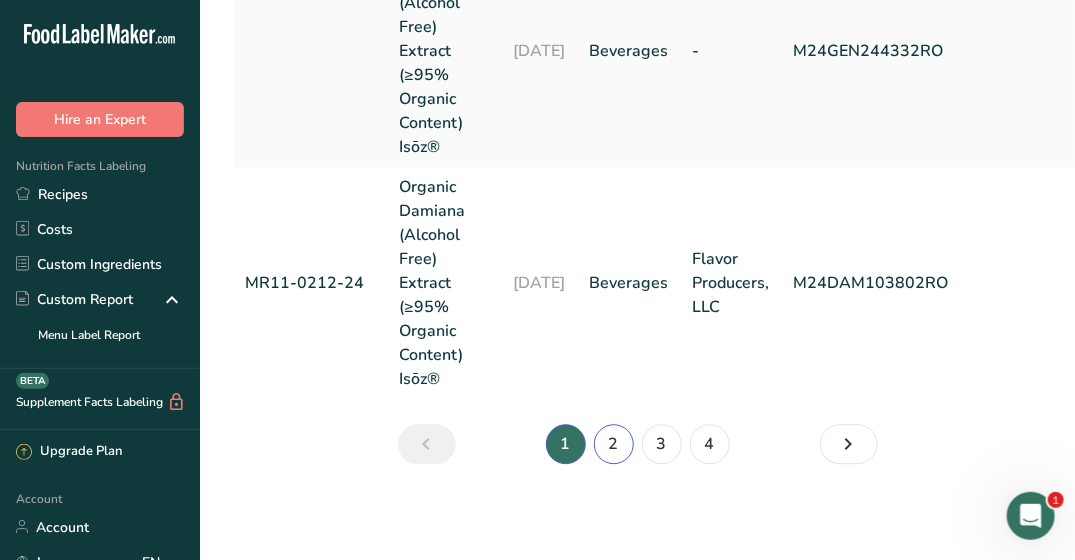 click on "2" at bounding box center [614, 444] 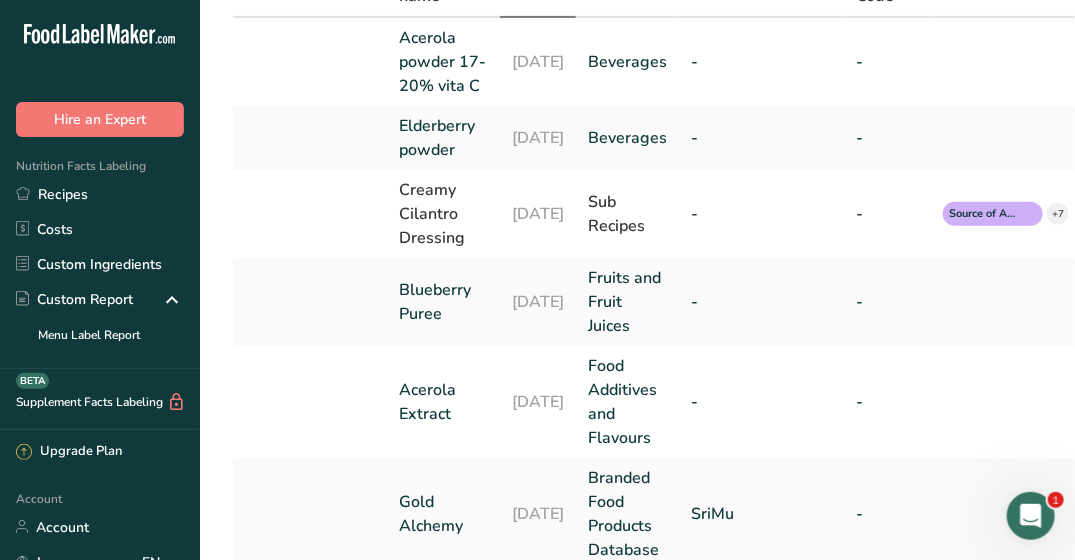 scroll, scrollTop: 0, scrollLeft: 0, axis: both 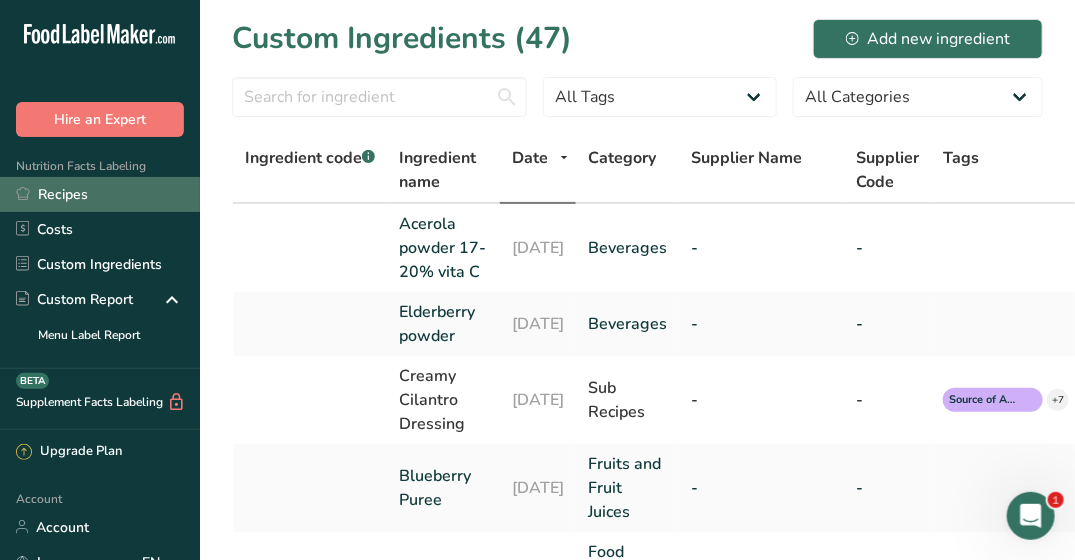 click on "Recipes" at bounding box center (100, 194) 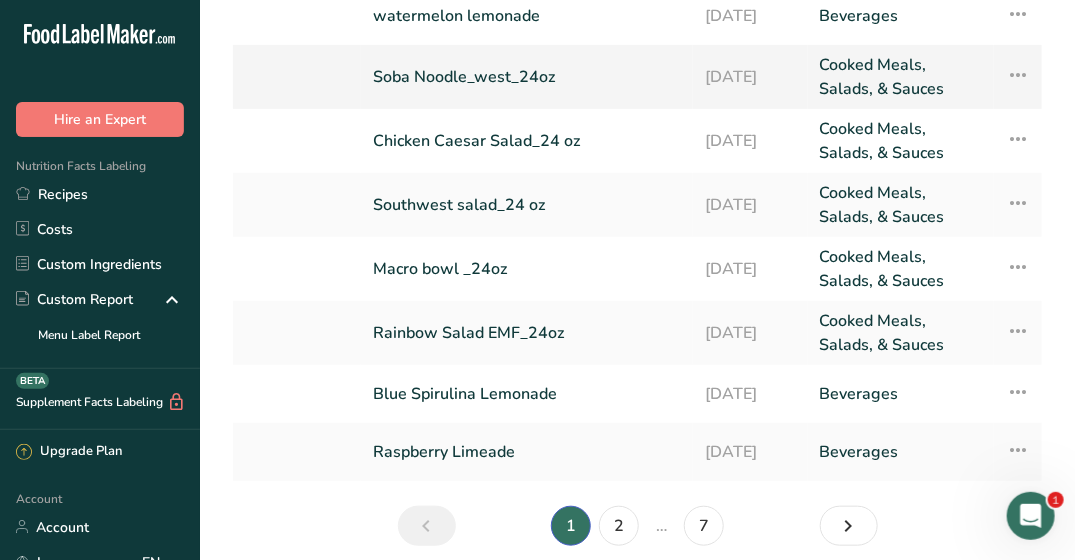 scroll, scrollTop: 390, scrollLeft: 0, axis: vertical 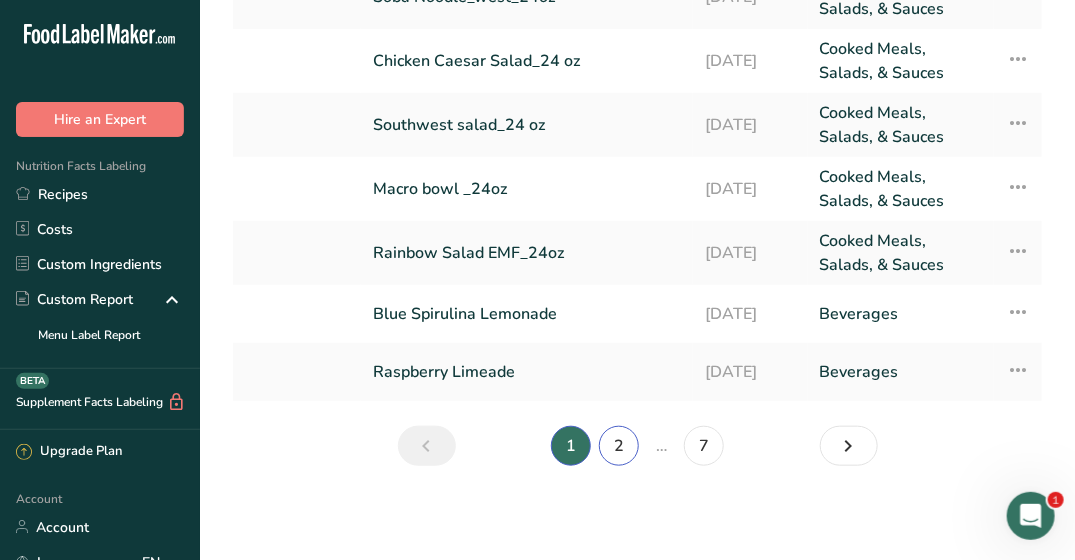 click on "2" at bounding box center (619, 446) 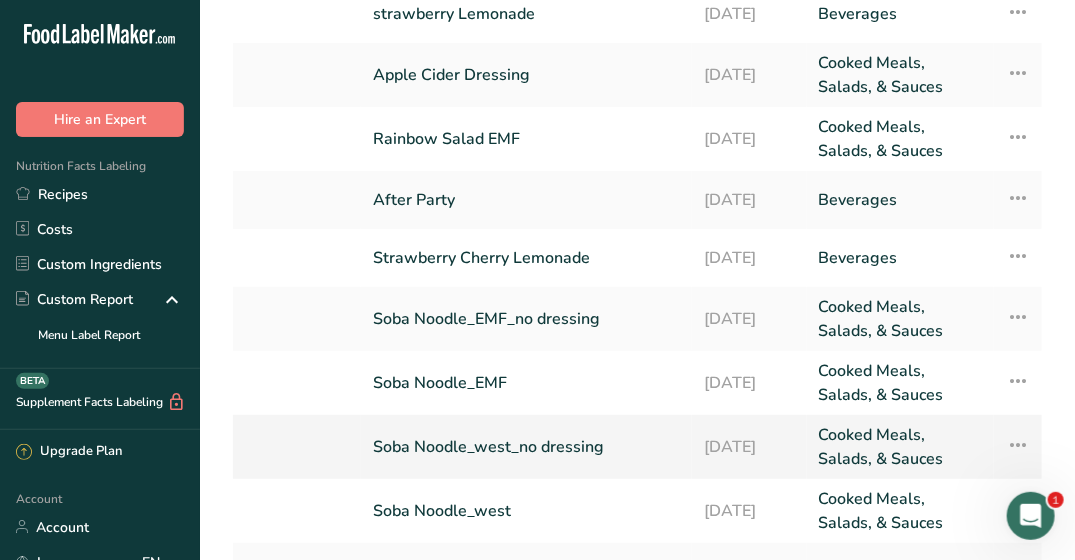 scroll, scrollTop: 0, scrollLeft: 0, axis: both 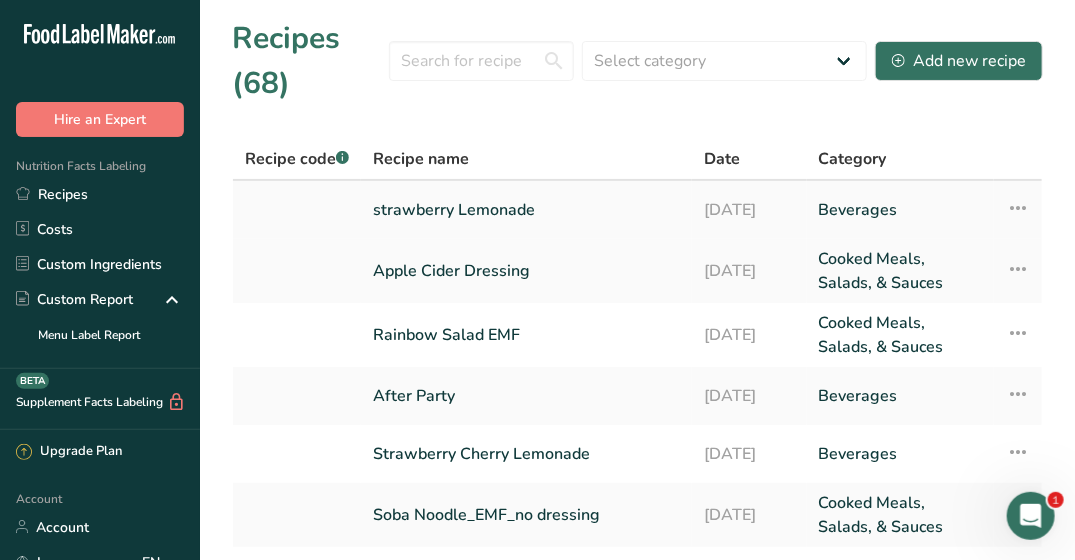 click on "strawberry Lemonade" at bounding box center (526, 210) 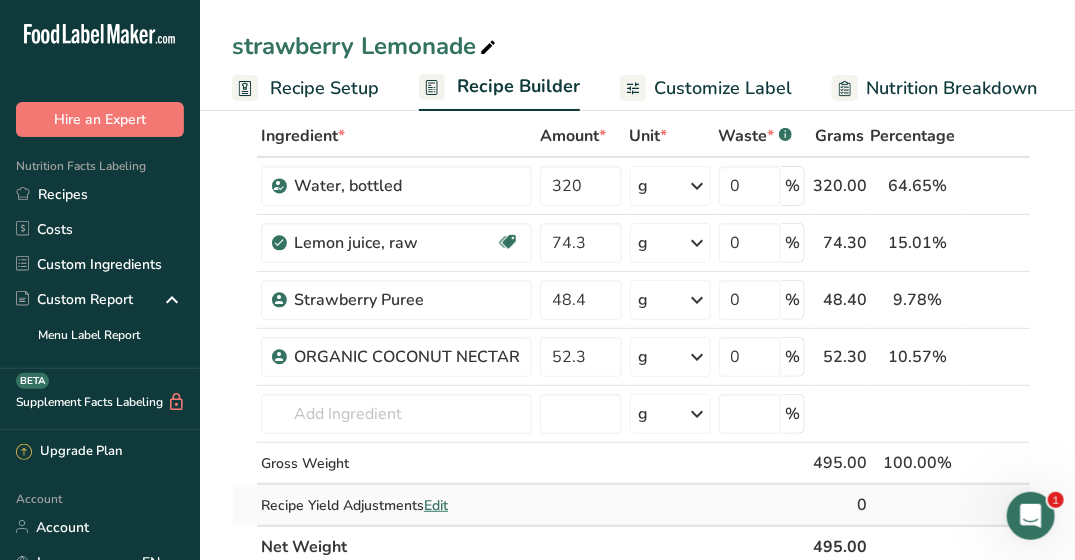 scroll, scrollTop: 100, scrollLeft: 0, axis: vertical 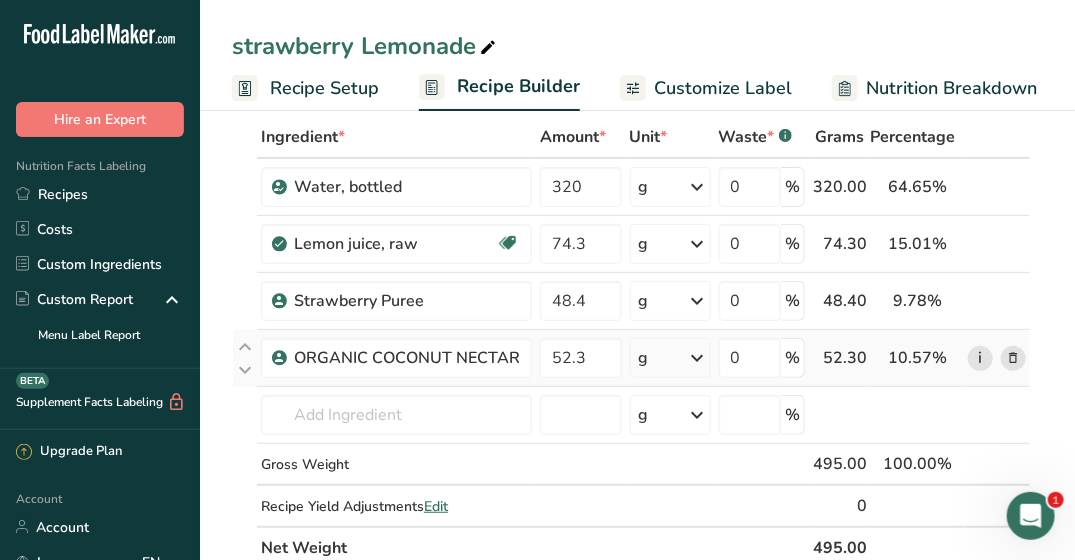 click on "i" at bounding box center (980, 358) 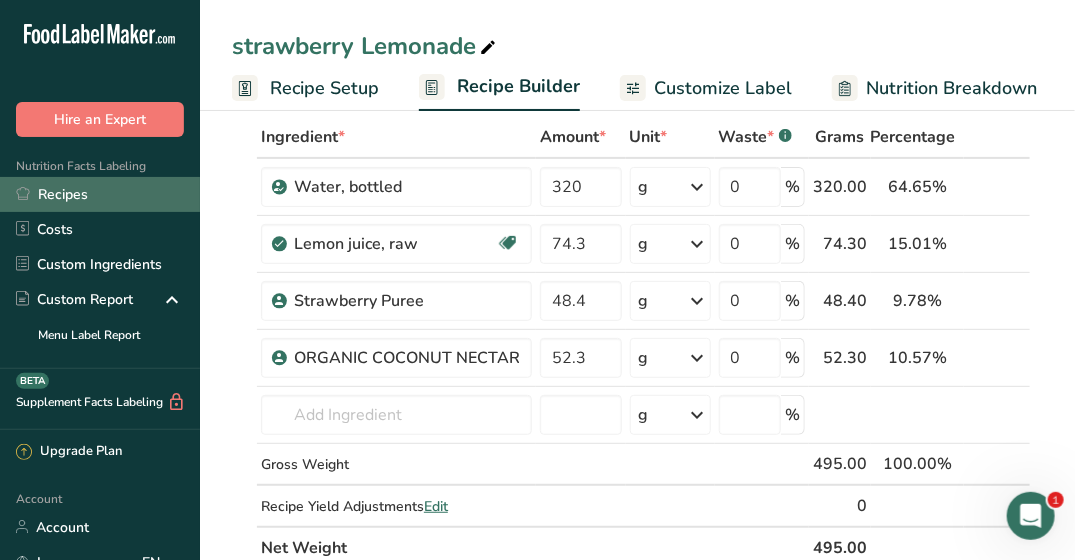 click on "Recipes" at bounding box center (100, 194) 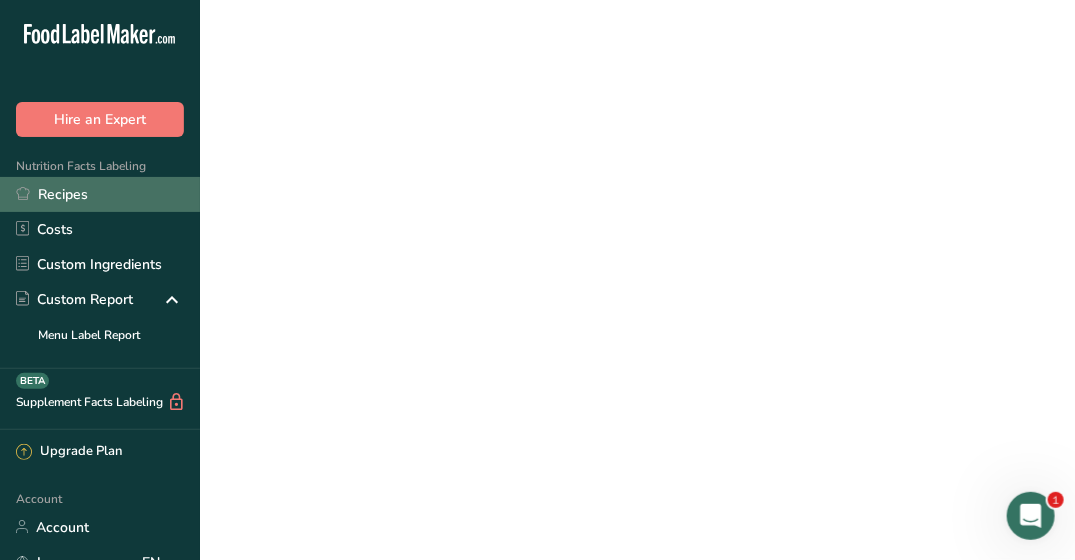 scroll, scrollTop: 0, scrollLeft: 0, axis: both 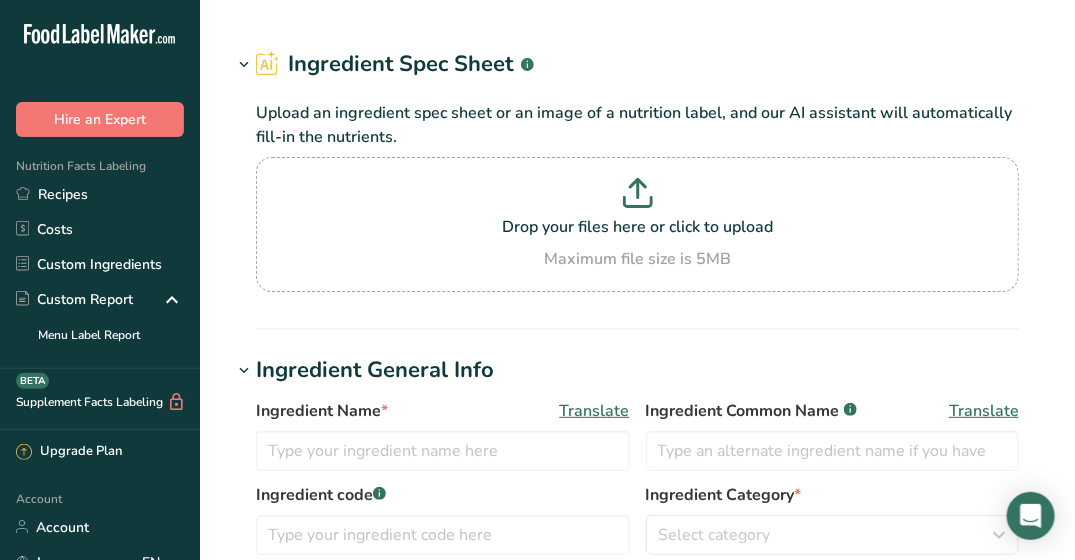 type on "ORGANIC COCONUT NECTAR" 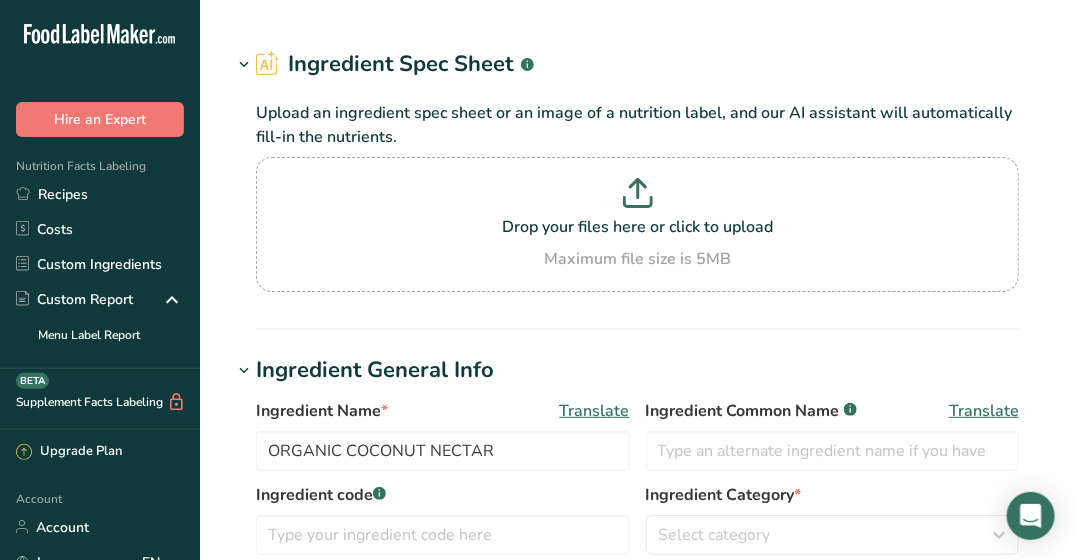 select on "17" 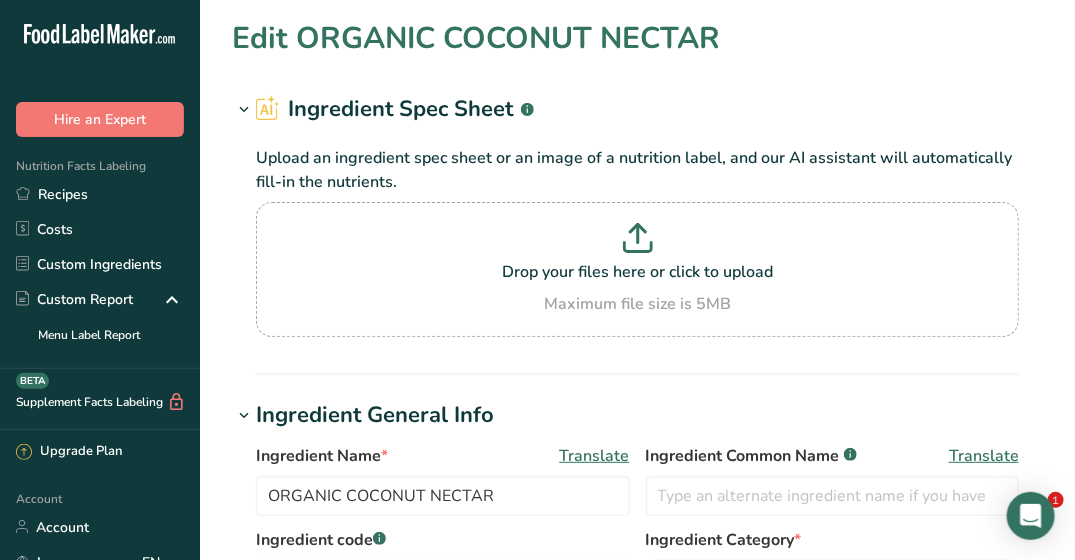type on "91" 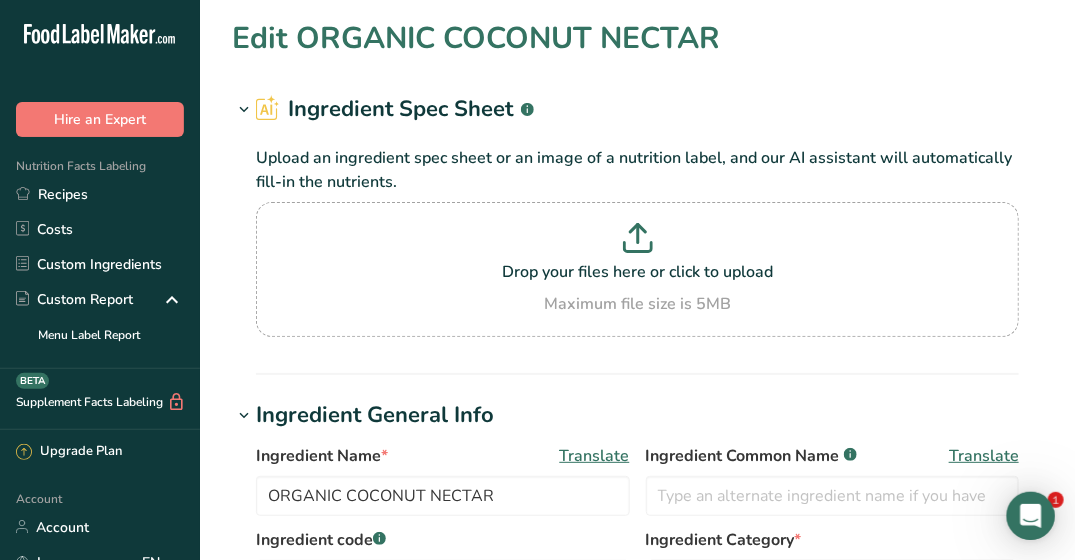 scroll, scrollTop: 0, scrollLeft: 0, axis: both 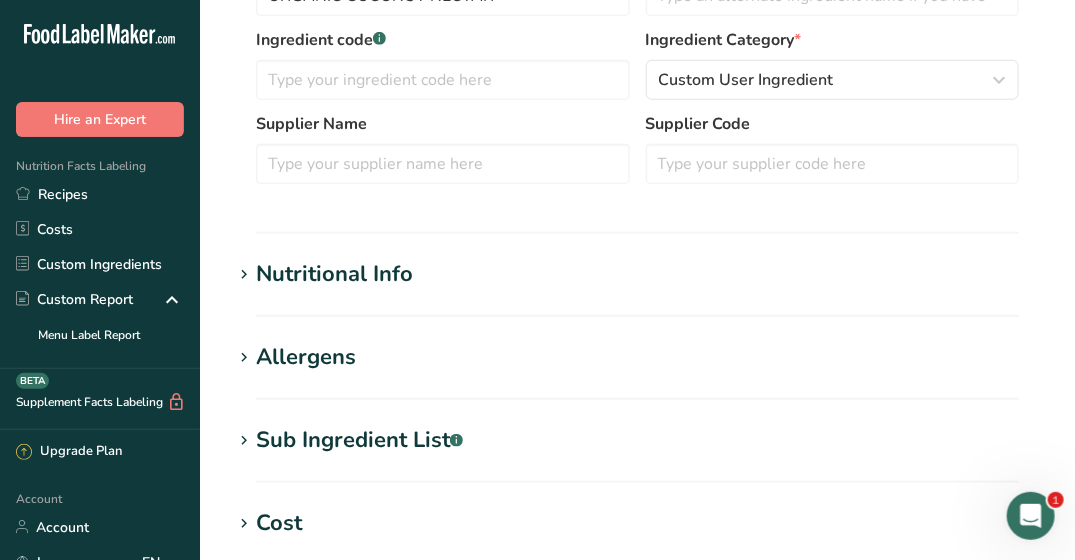 click on "Nutritional Info" at bounding box center [334, 274] 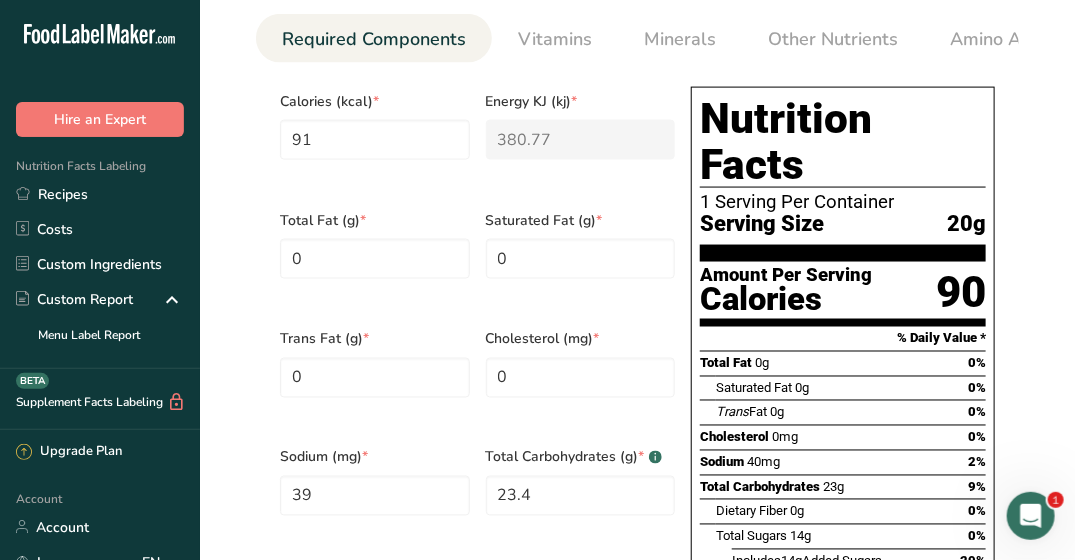 scroll, scrollTop: 1100, scrollLeft: 0, axis: vertical 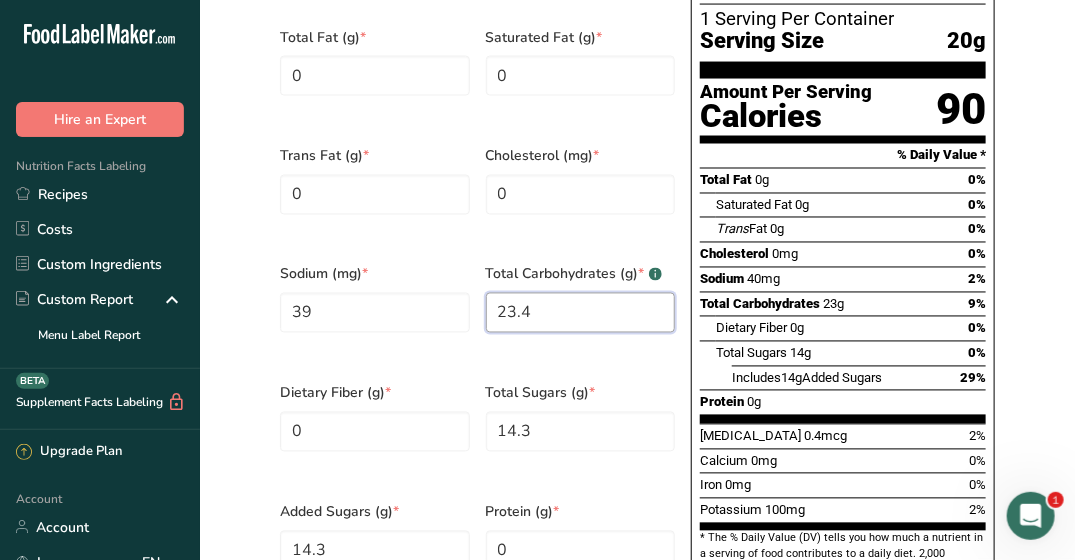 click on "23.4" at bounding box center [581, 313] 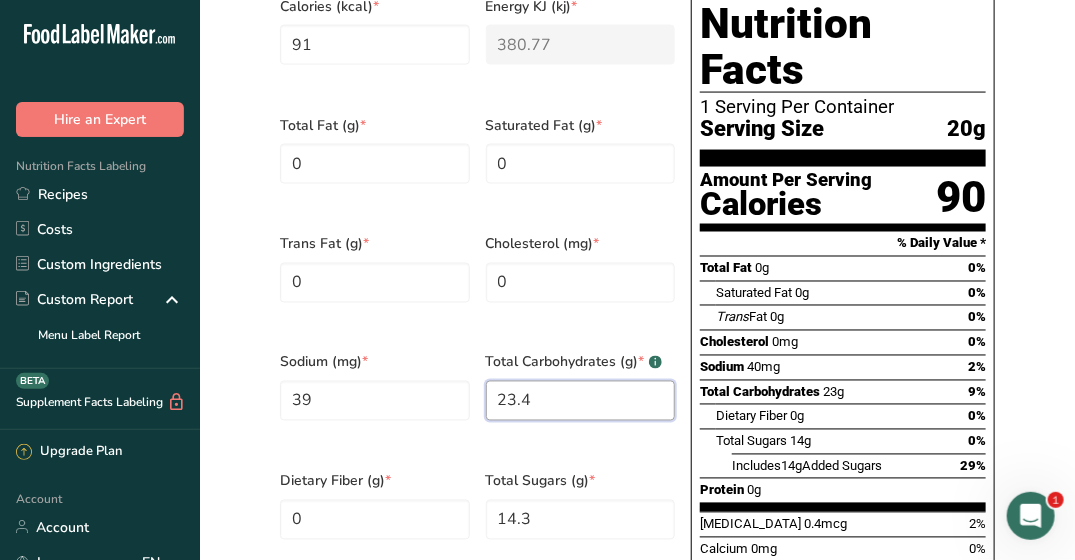 scroll, scrollTop: 800, scrollLeft: 0, axis: vertical 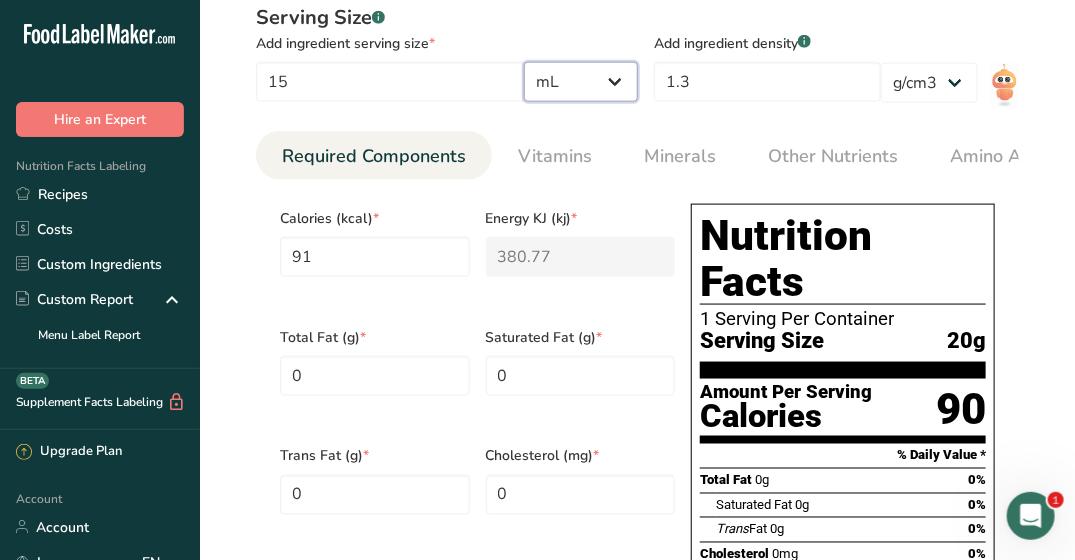 click on "g
kg
mg
mcg
lb
oz
l
mL
fl oz
tbsp
tsp
cup
qt
gallon" at bounding box center [581, 82] 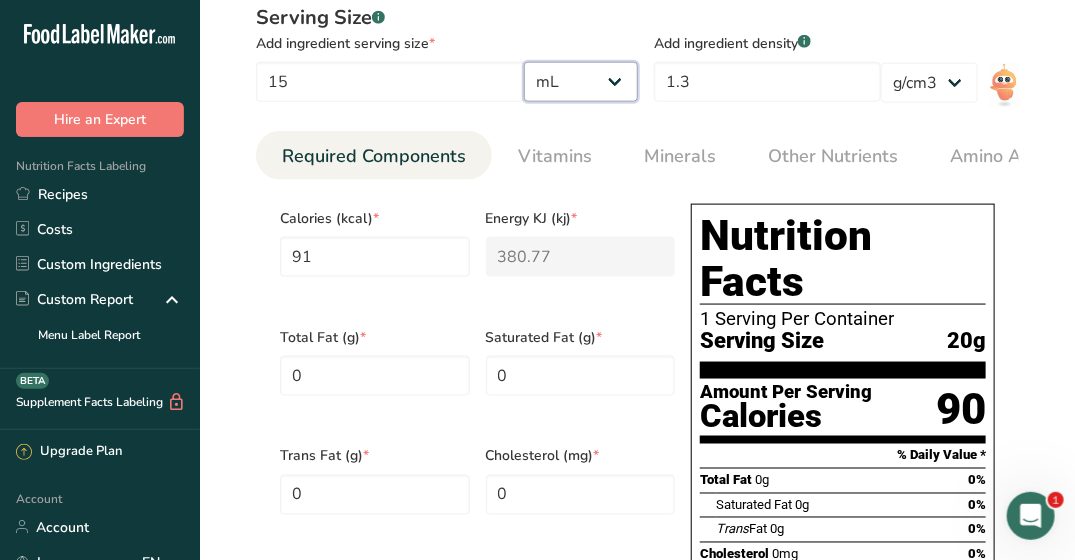 select on "0" 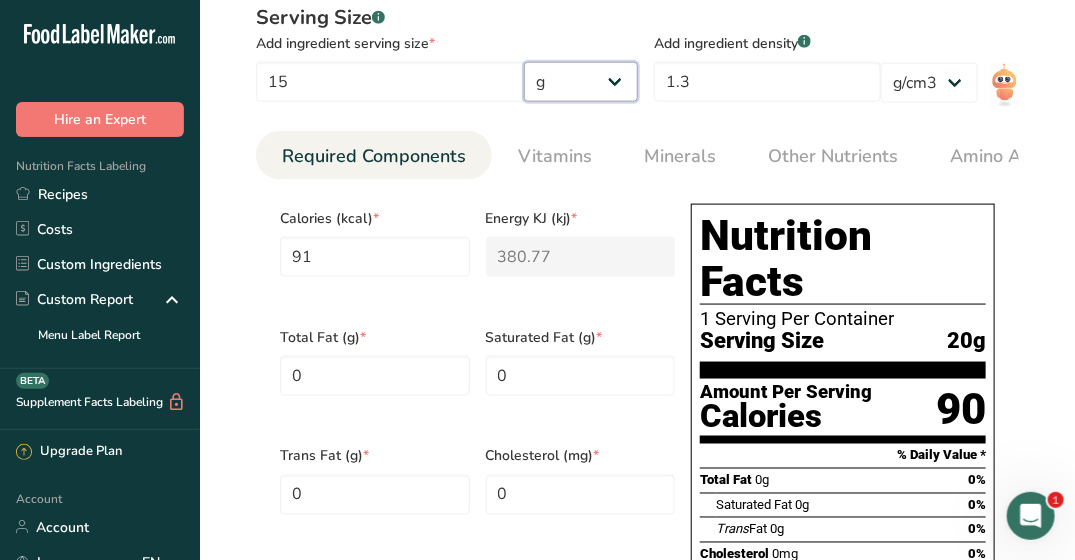 click on "g
kg
mg
mcg
lb
oz
l
mL
fl oz
tbsp
tsp
cup
qt
gallon" at bounding box center [581, 82] 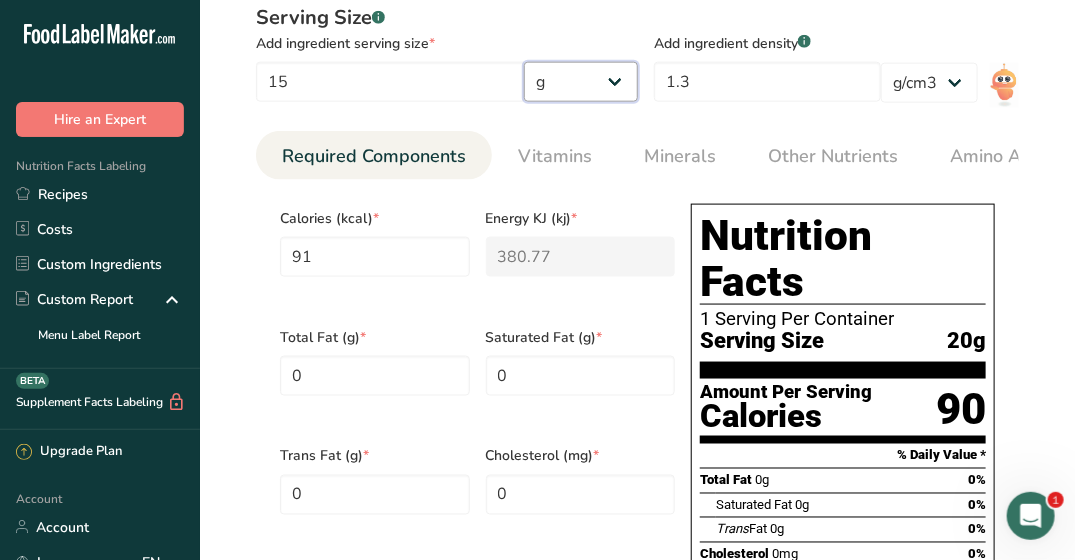 type on "70" 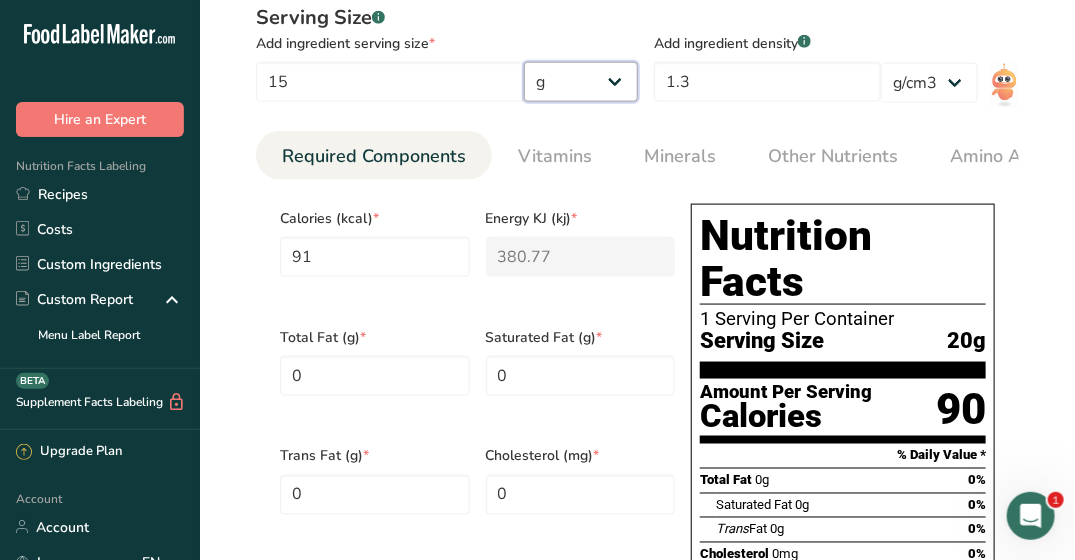 type on "292.9" 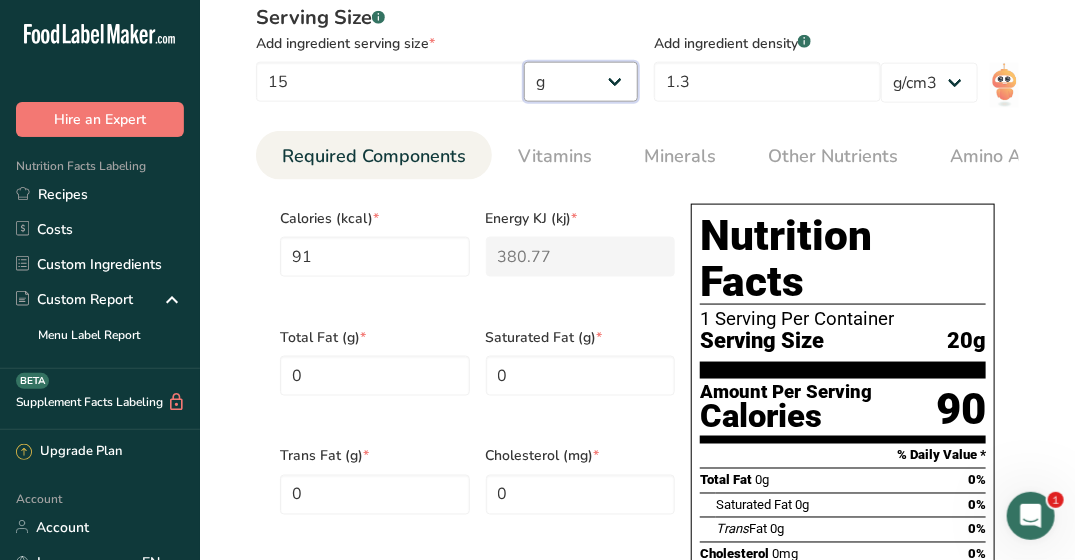 type on "30" 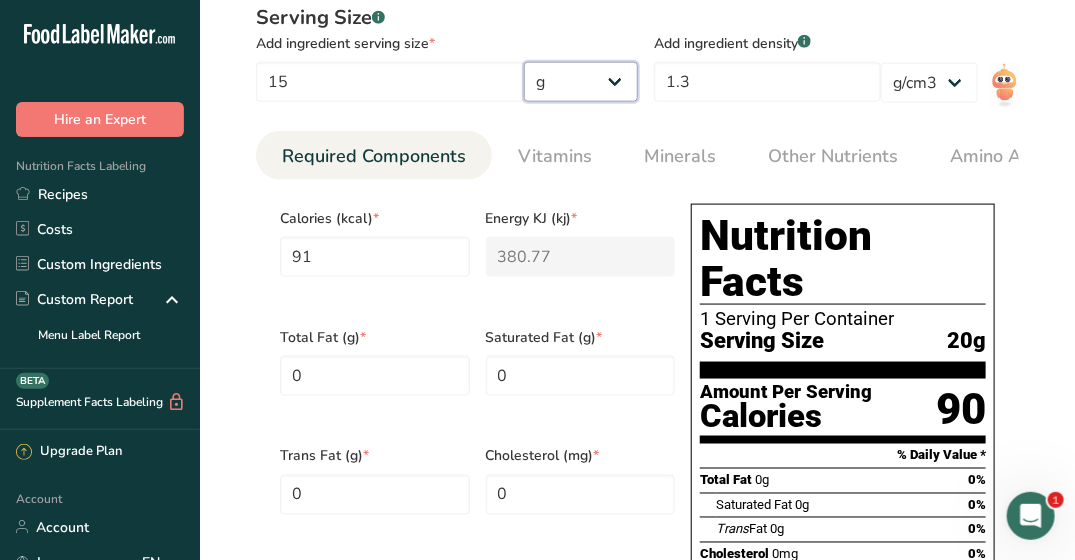 type on "18" 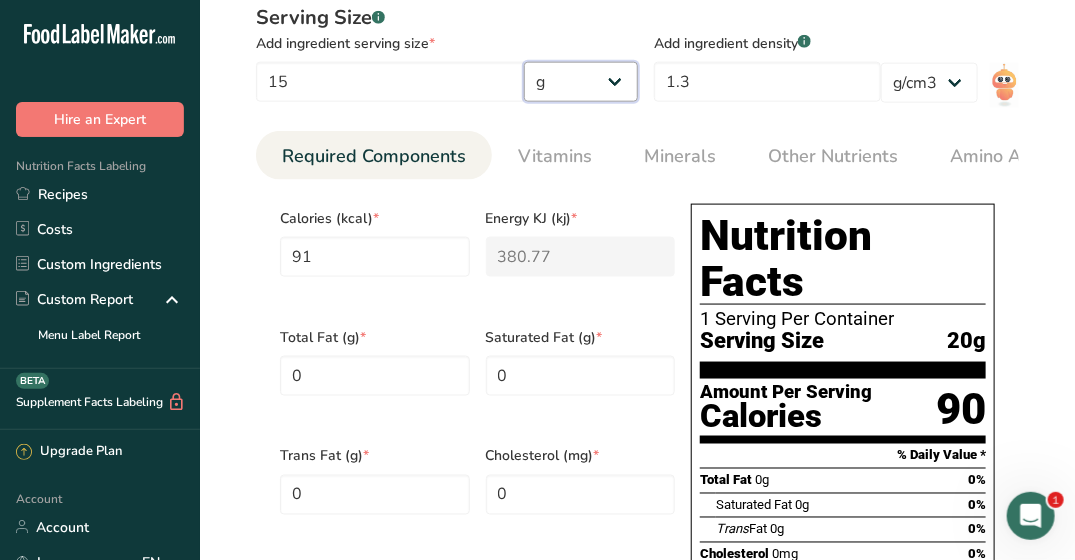 type on "11" 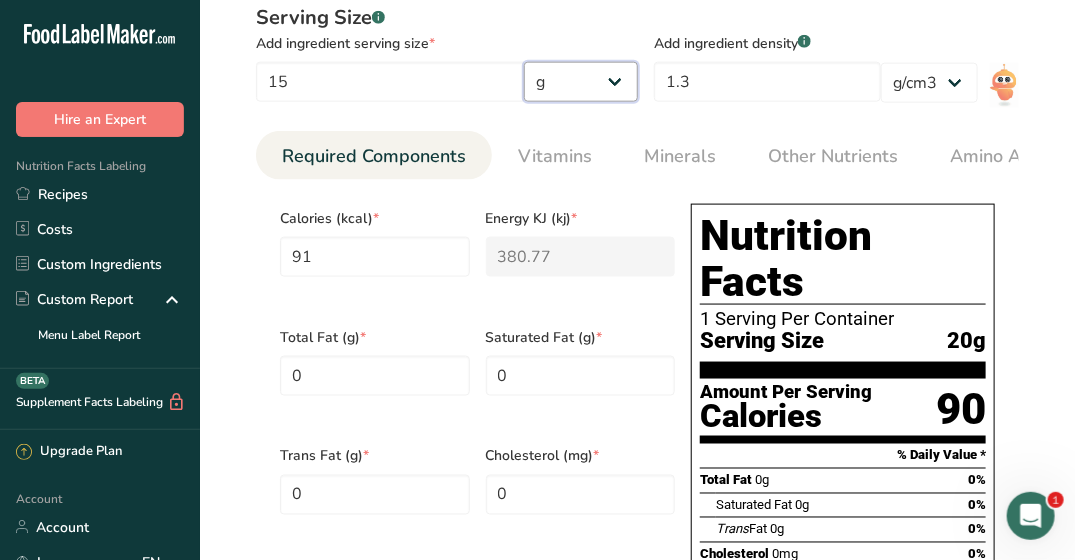 type on "11" 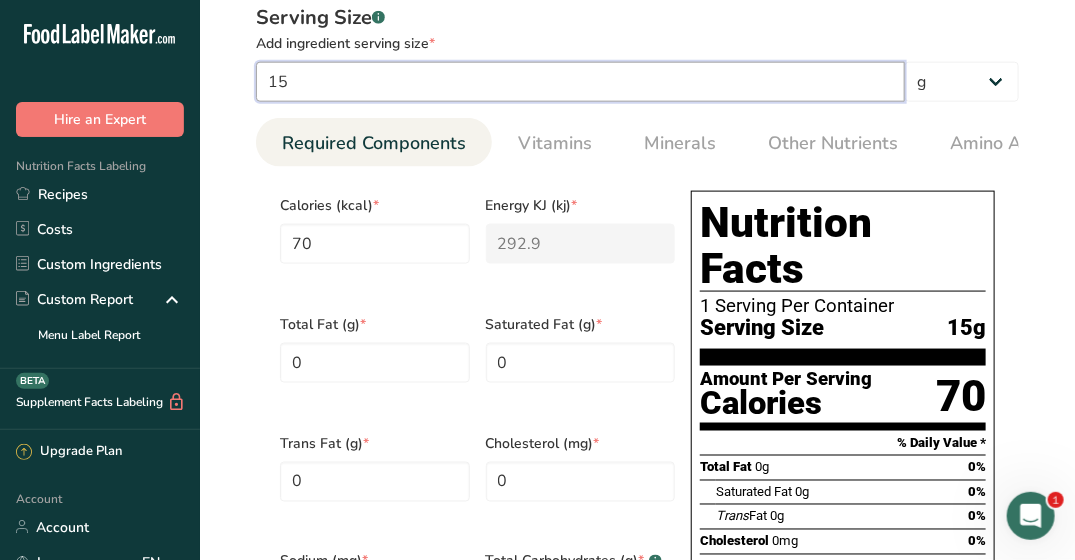 drag, startPoint x: 359, startPoint y: 73, endPoint x: 237, endPoint y: 87, distance: 122.80065 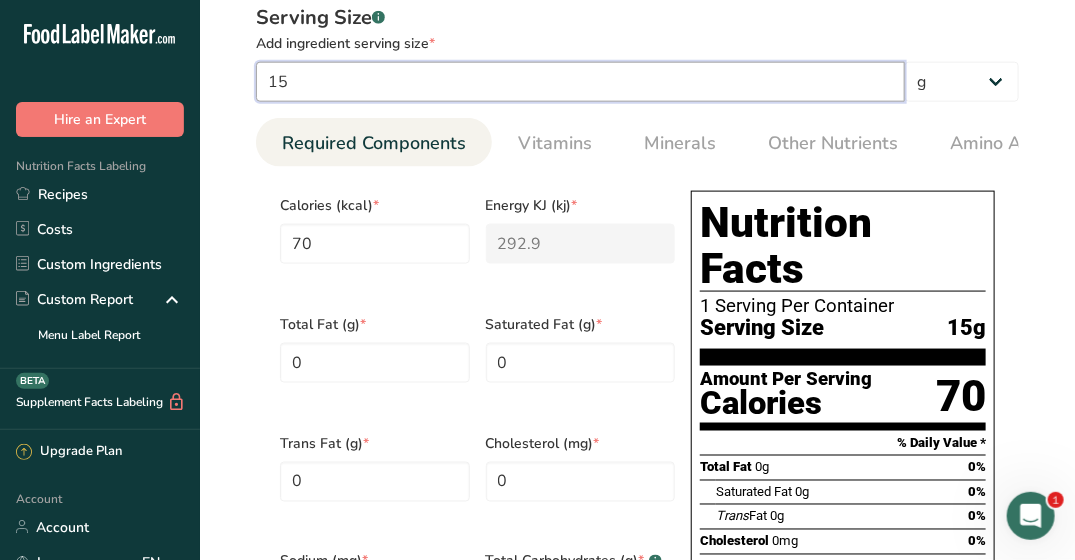 type on "2" 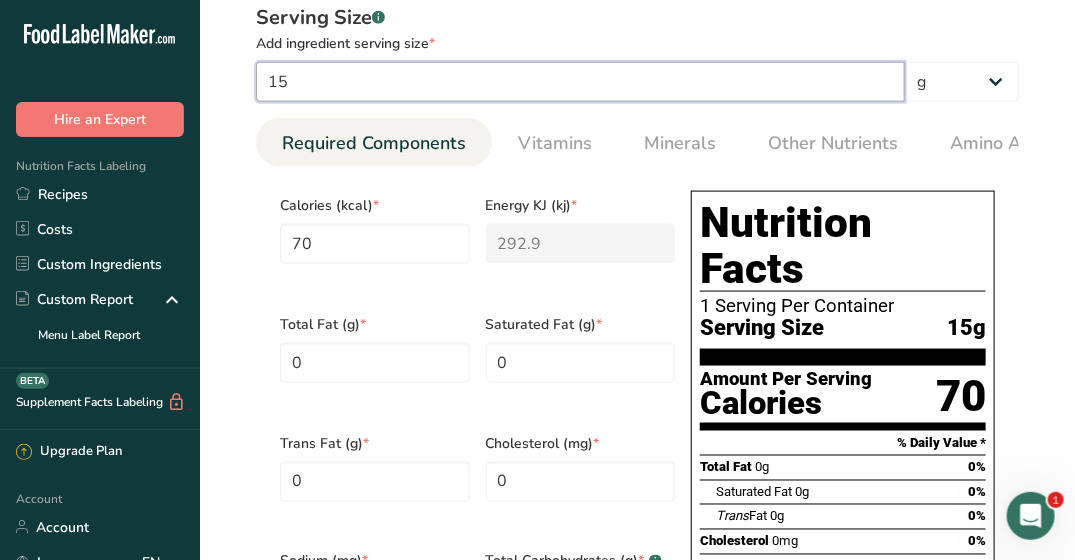 type on "9.3333" 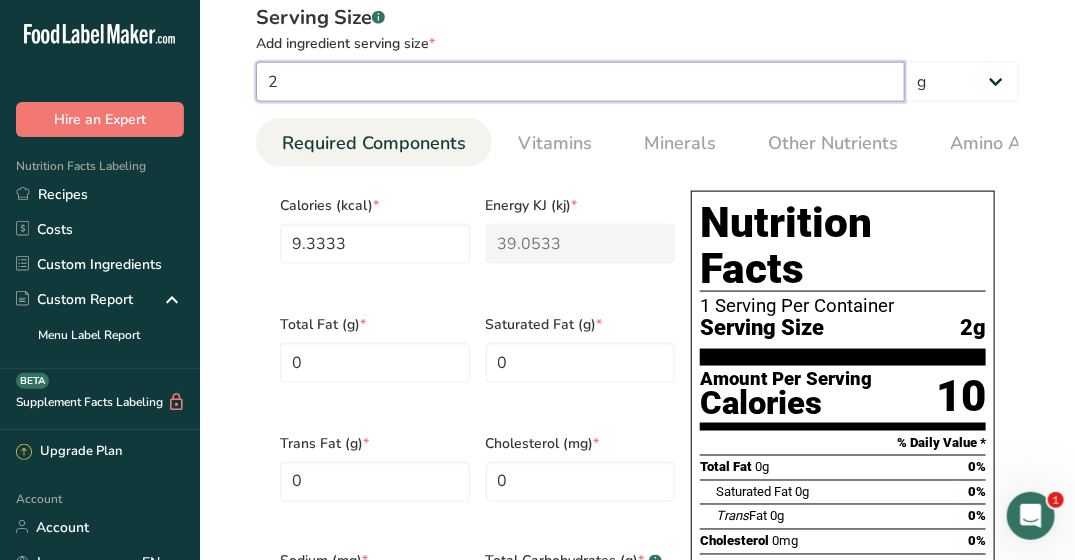 type on "20" 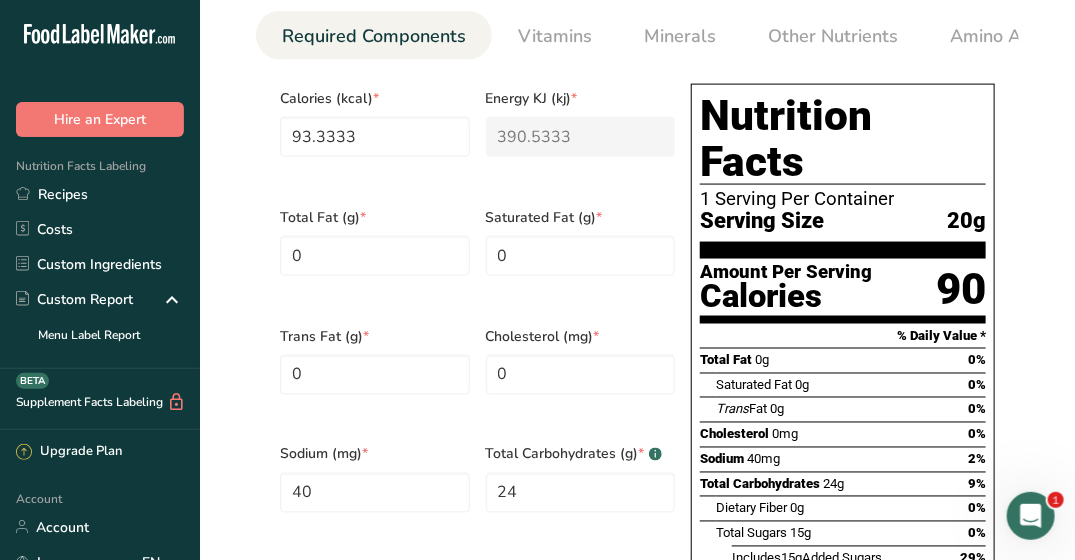 scroll, scrollTop: 1100, scrollLeft: 0, axis: vertical 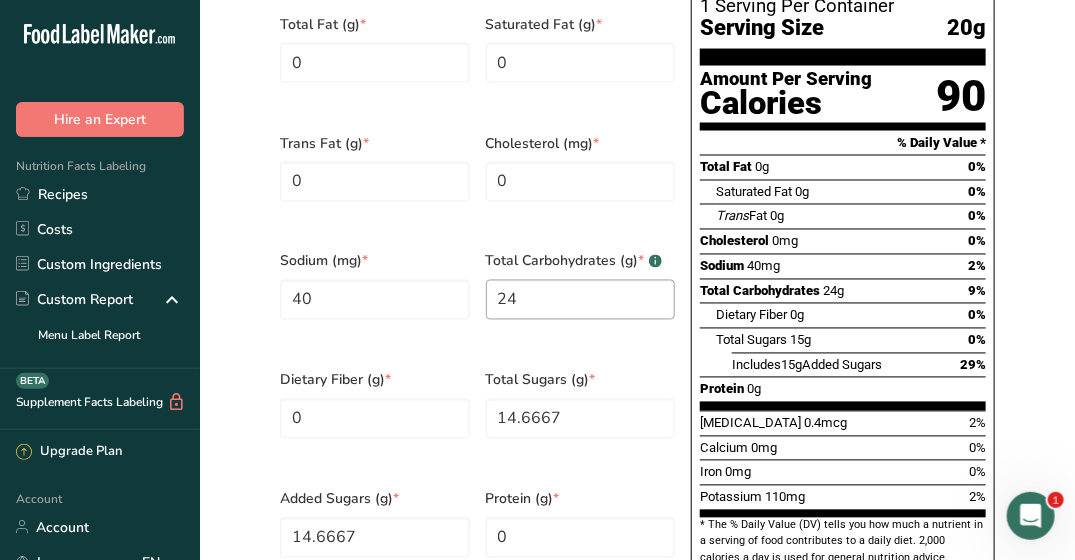 type on "20" 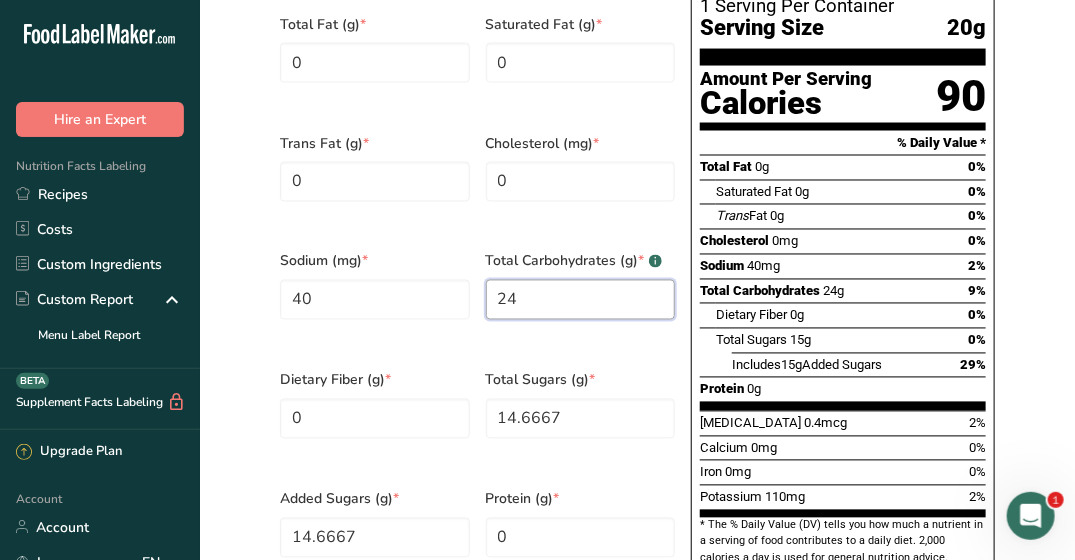 click on "24" at bounding box center [581, 300] 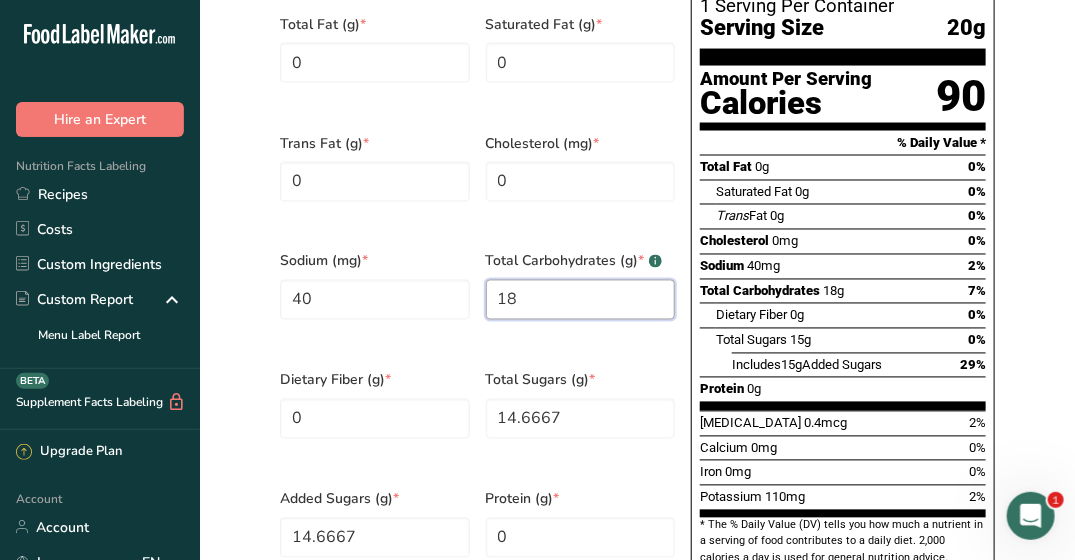 type on "18" 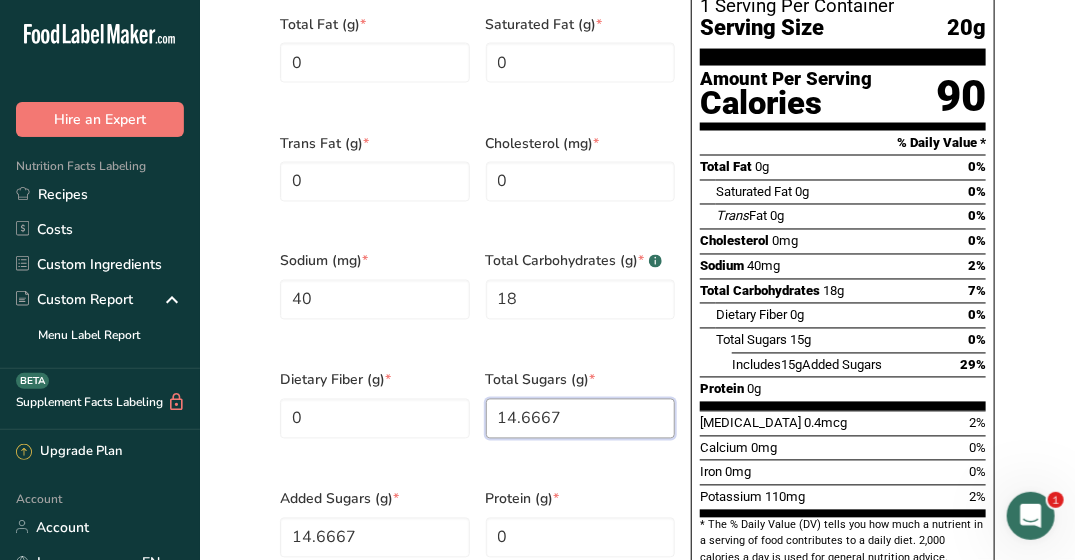 drag, startPoint x: 570, startPoint y: 391, endPoint x: 475, endPoint y: 395, distance: 95.084175 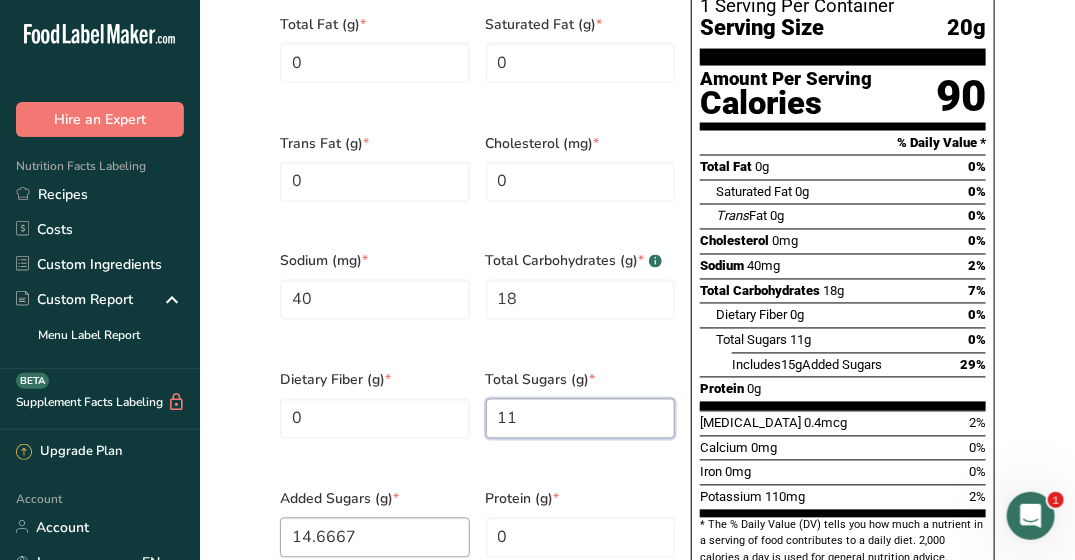 type on "11" 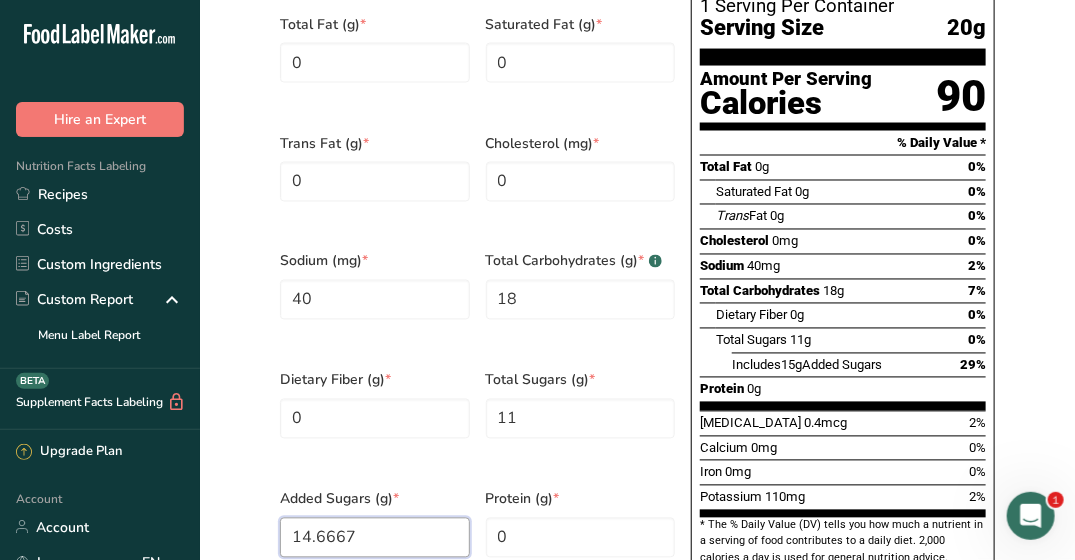click on "14.6667" at bounding box center (375, 538) 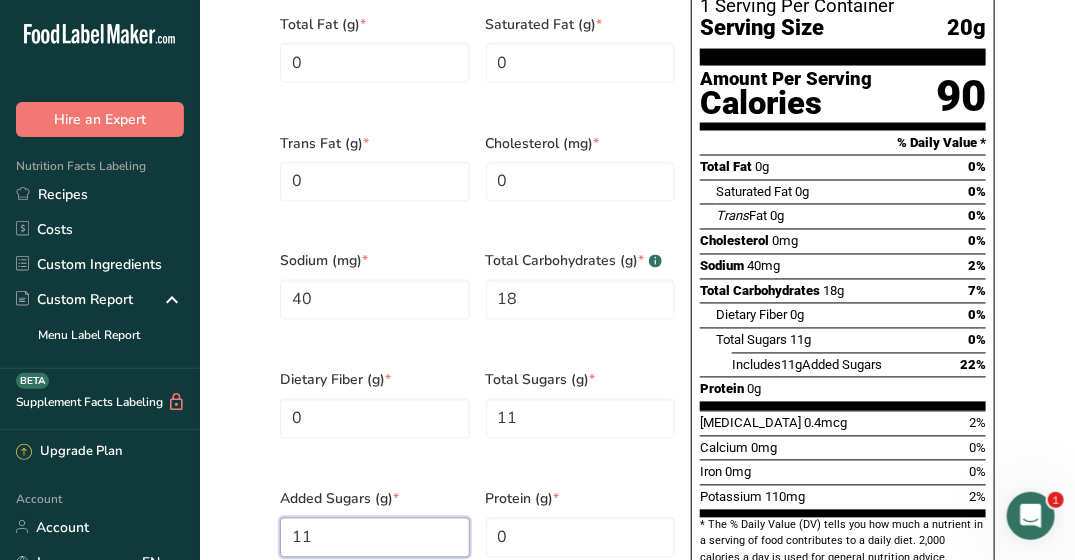 type on "11" 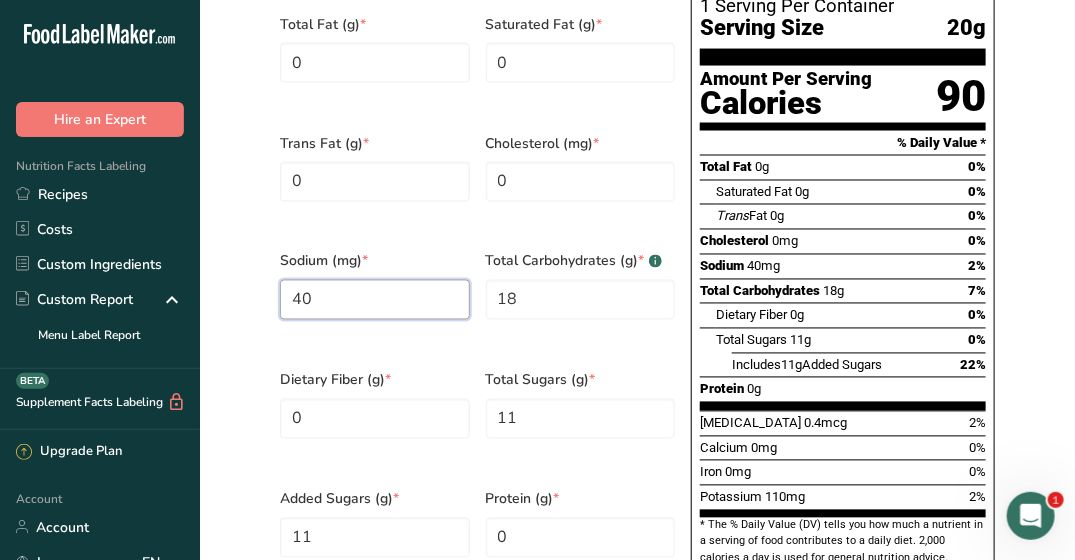 drag, startPoint x: 331, startPoint y: 288, endPoint x: 278, endPoint y: 289, distance: 53.009434 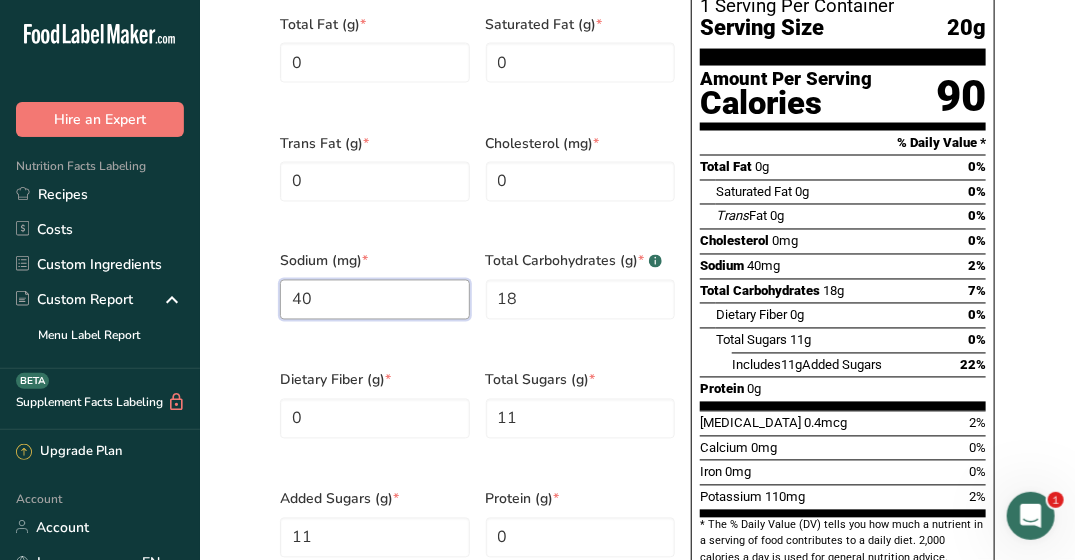 click on "Sodium
(mg) *     40" at bounding box center (375, 298) 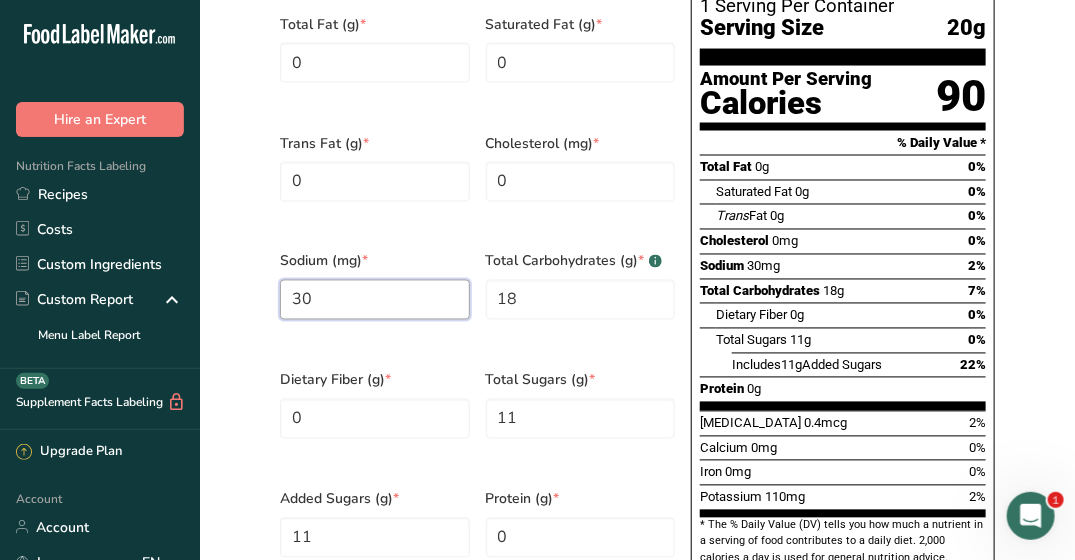 type on "30" 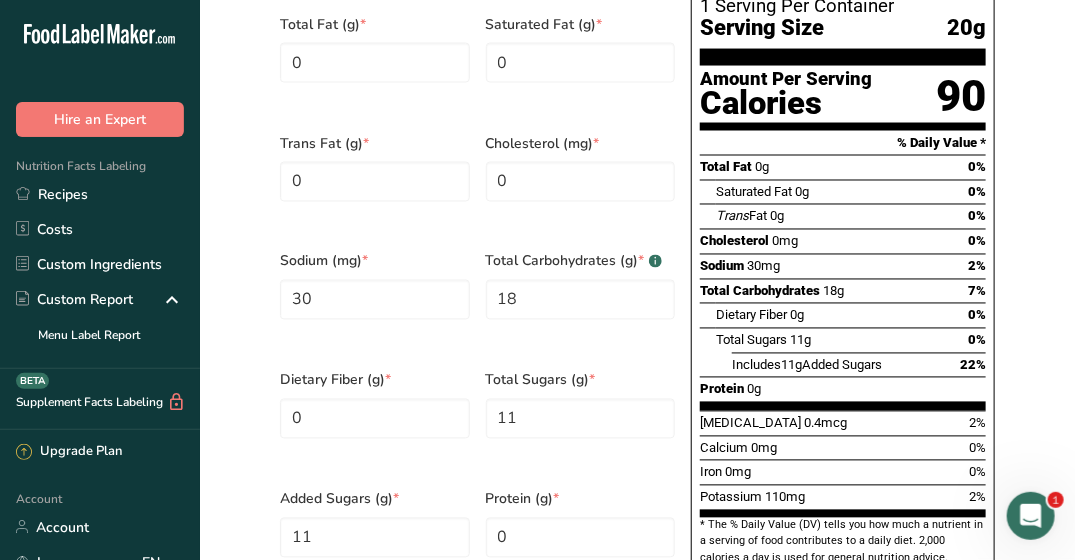 click on "Serving Size
.a-a{fill:#347362;}.b-a{fill:#fff;}
Add ingredient serving size *   20
g
kg
mg
mcg
lb
oz
l
mL
fl oz
tbsp
tsp
cup
qt
gallon
Required Components Vitamins Minerals Other Nutrients Amino Acid Profile
Calories
(kcal) *     93.3333
Energy KJ
(kj) *     390.5333
Total Fat
(g) *     0 *     0 *     0 *     0 *     30 *             18 *" at bounding box center [637, 157] 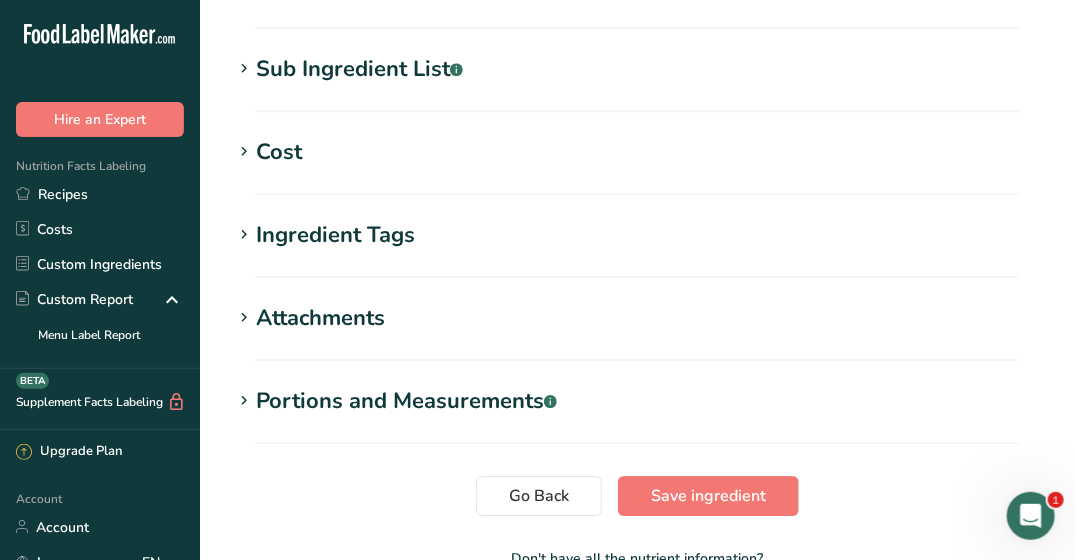 scroll, scrollTop: 1888, scrollLeft: 0, axis: vertical 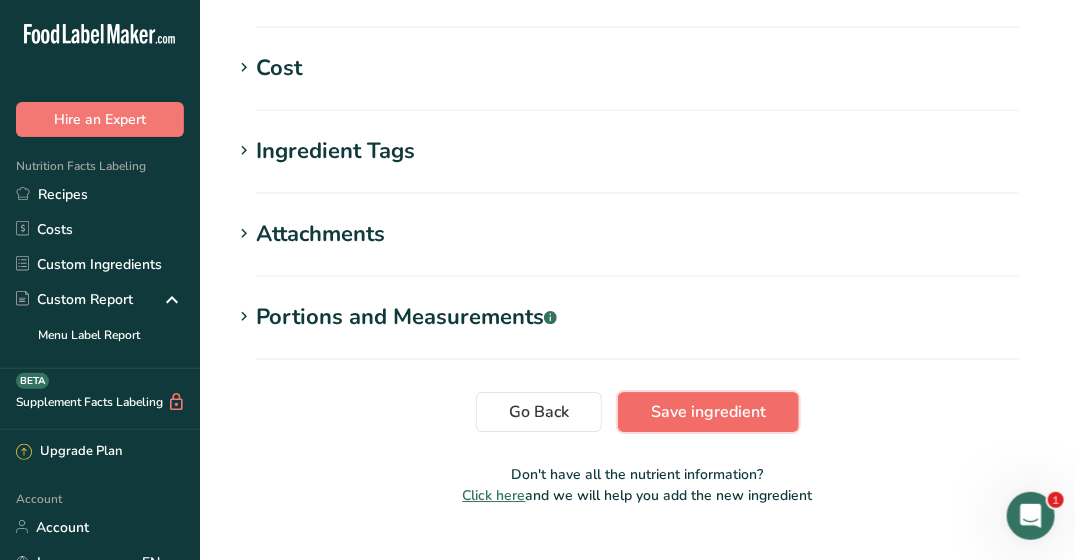click on "Save ingredient" at bounding box center (708, 412) 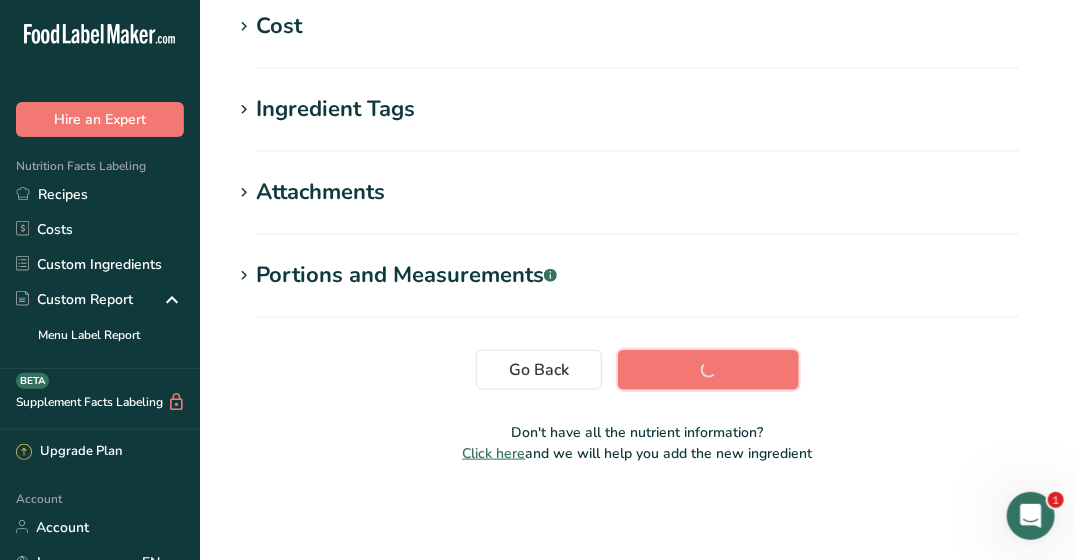 scroll, scrollTop: 497, scrollLeft: 0, axis: vertical 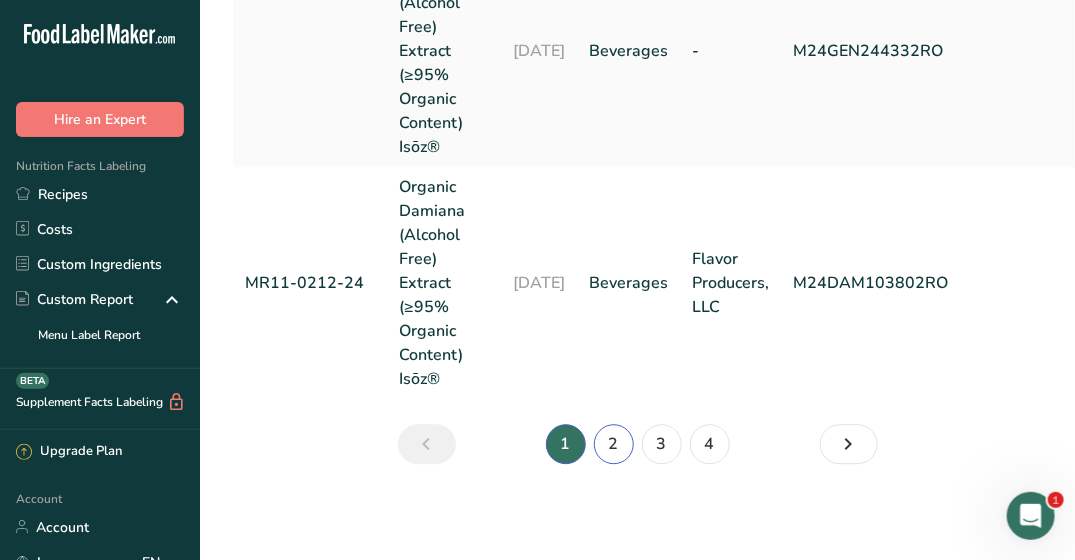 click on "2" at bounding box center (614, 444) 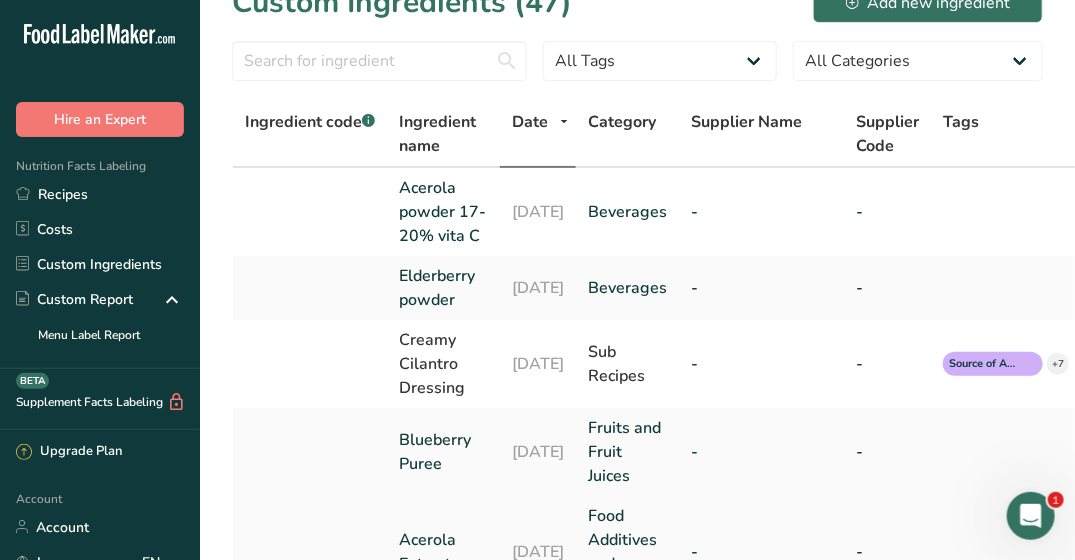 scroll, scrollTop: 0, scrollLeft: 0, axis: both 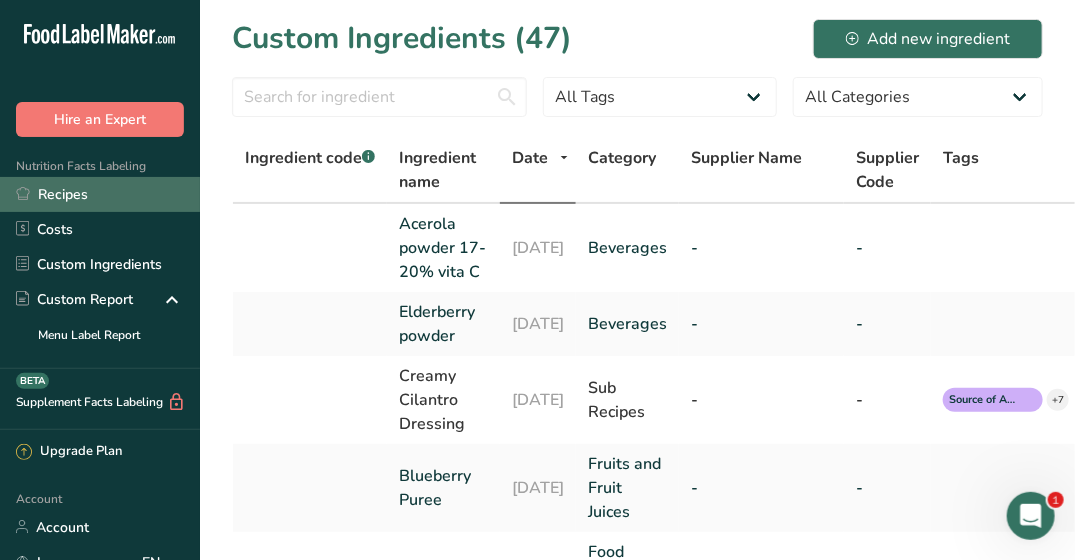 click on "Recipes" at bounding box center [100, 194] 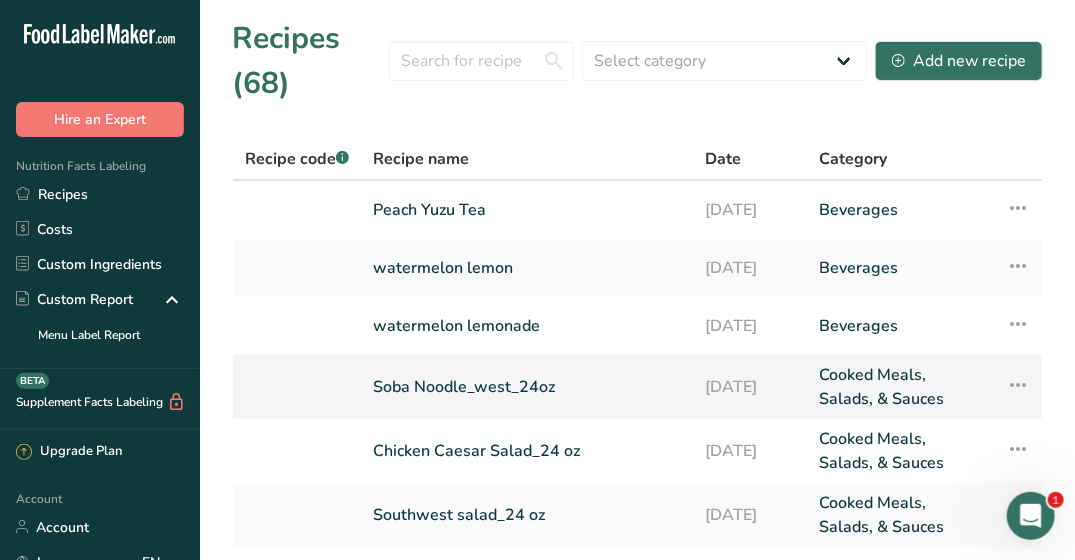 scroll, scrollTop: 390, scrollLeft: 0, axis: vertical 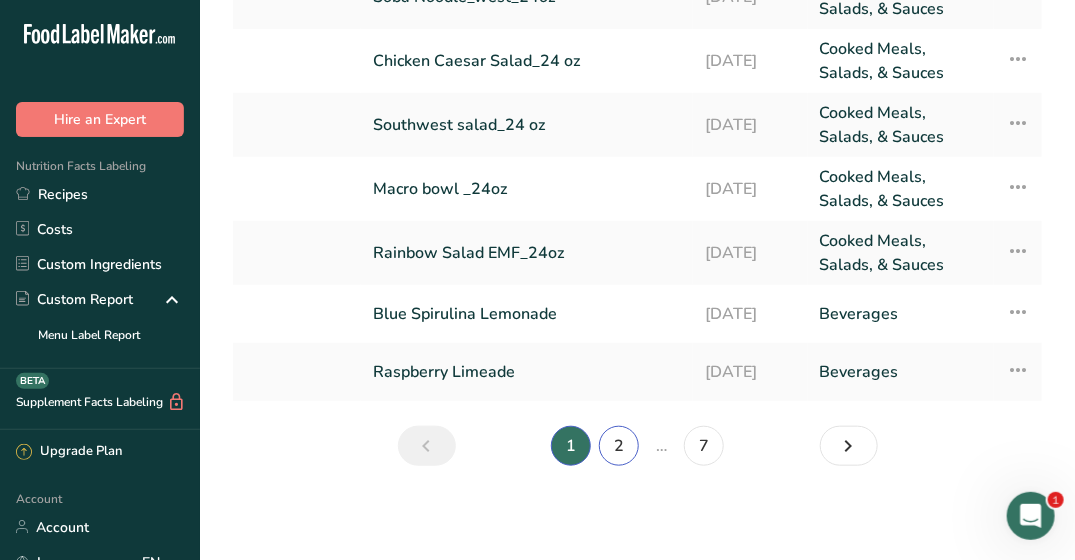 click on "2" at bounding box center (619, 446) 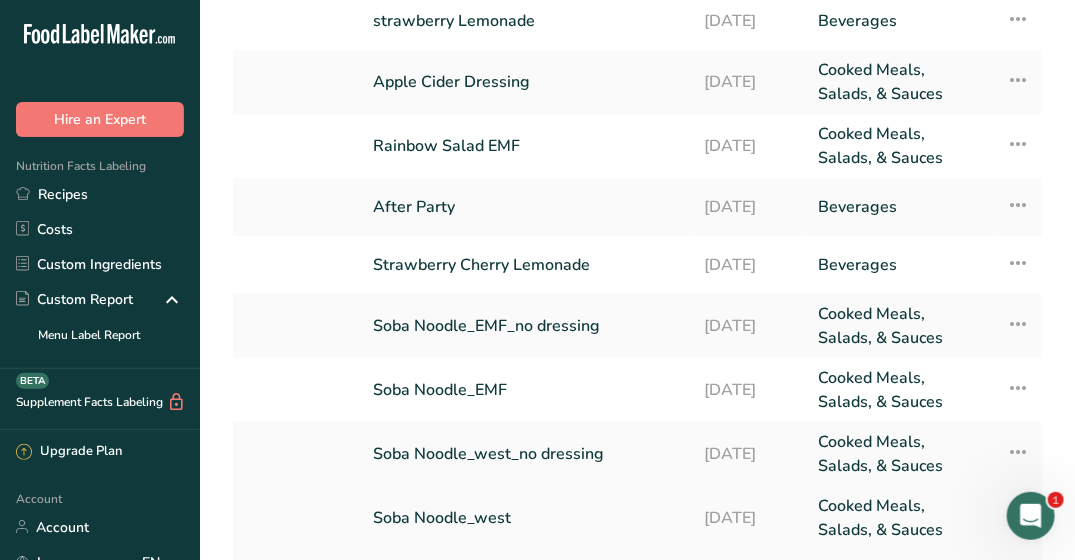 scroll, scrollTop: 0, scrollLeft: 0, axis: both 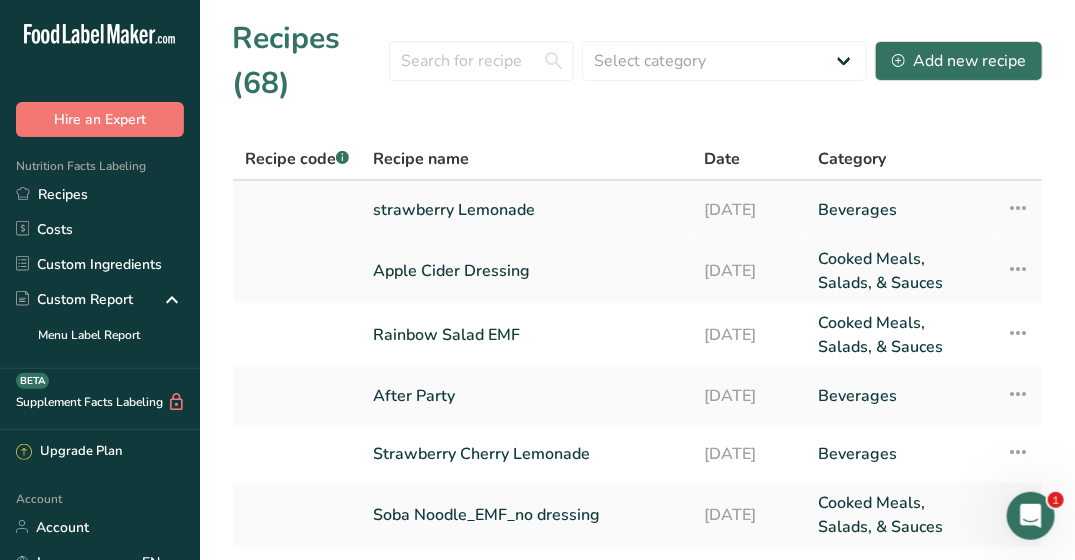 click on "strawberry Lemonade" at bounding box center (526, 210) 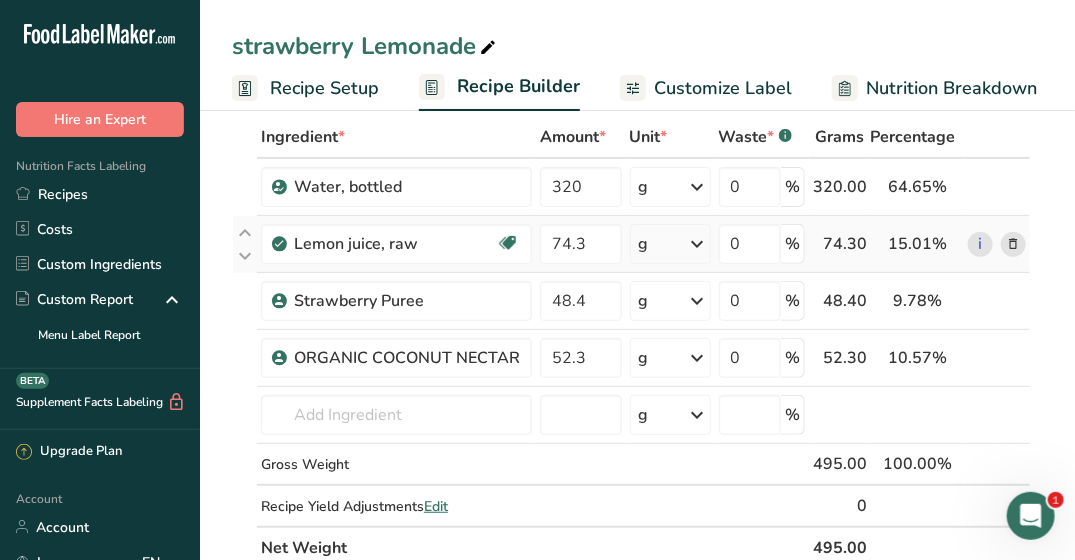 scroll, scrollTop: 0, scrollLeft: 0, axis: both 